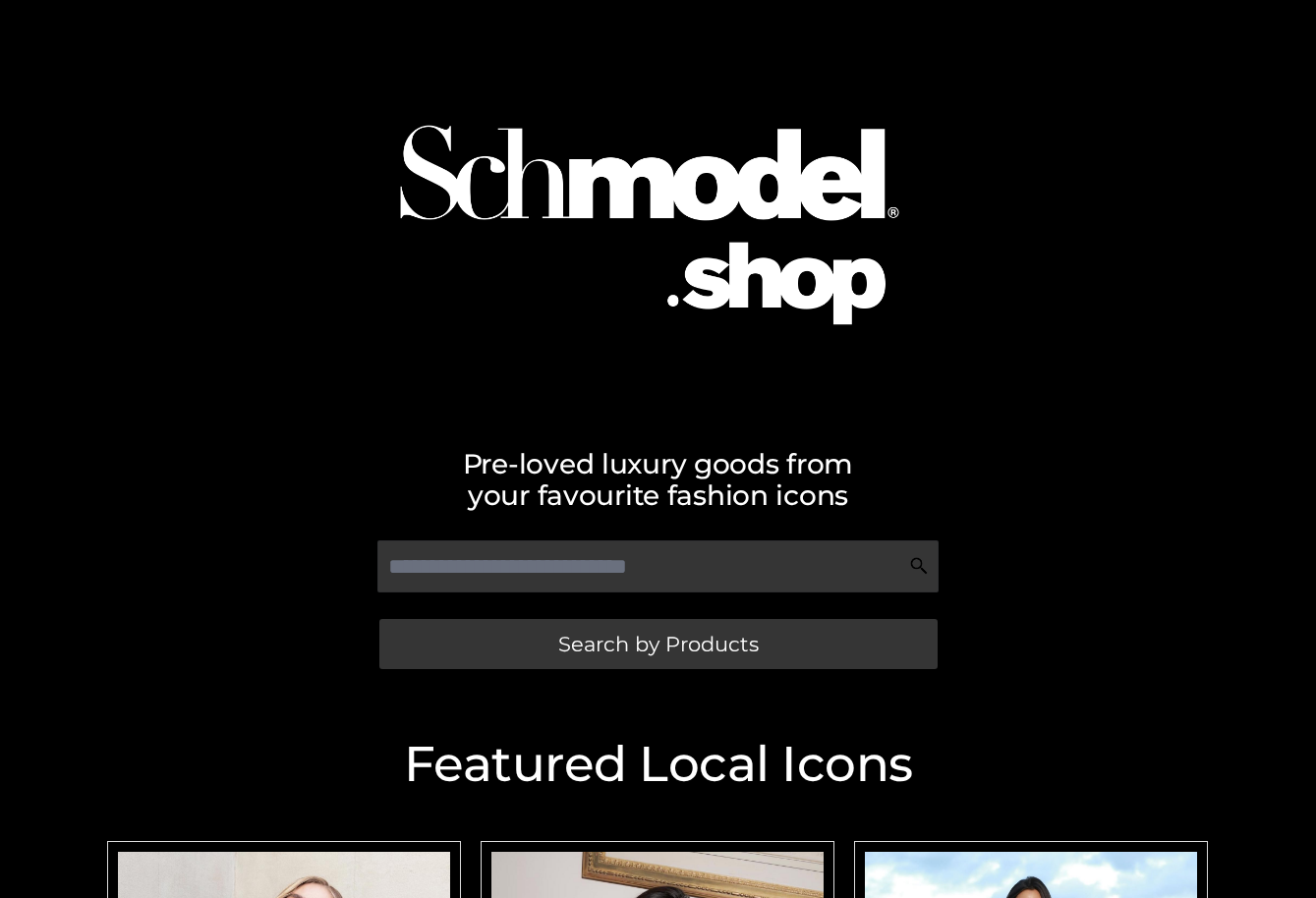 scroll, scrollTop: 0, scrollLeft: 0, axis: both 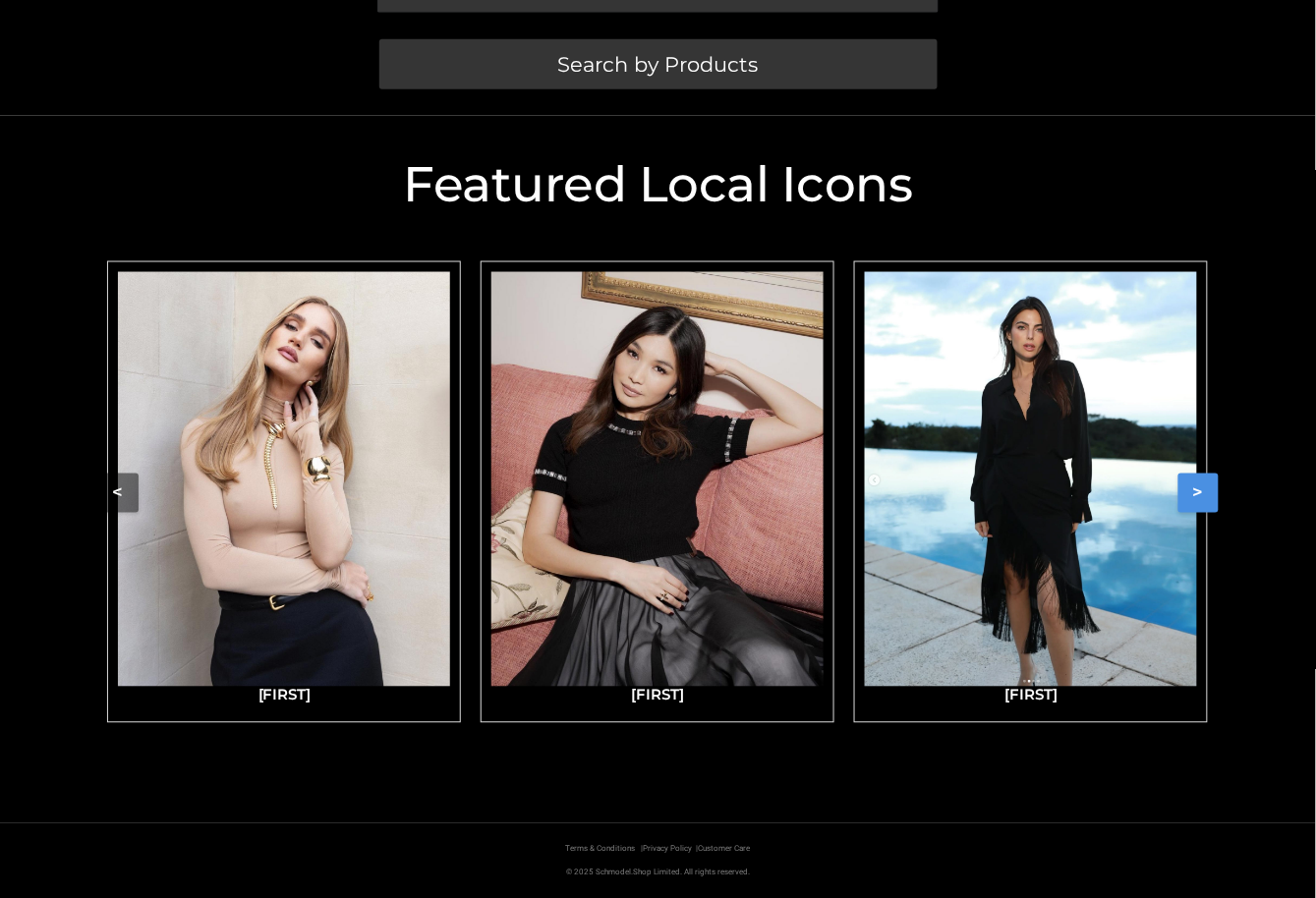 click on ">" at bounding box center (1198, 493) 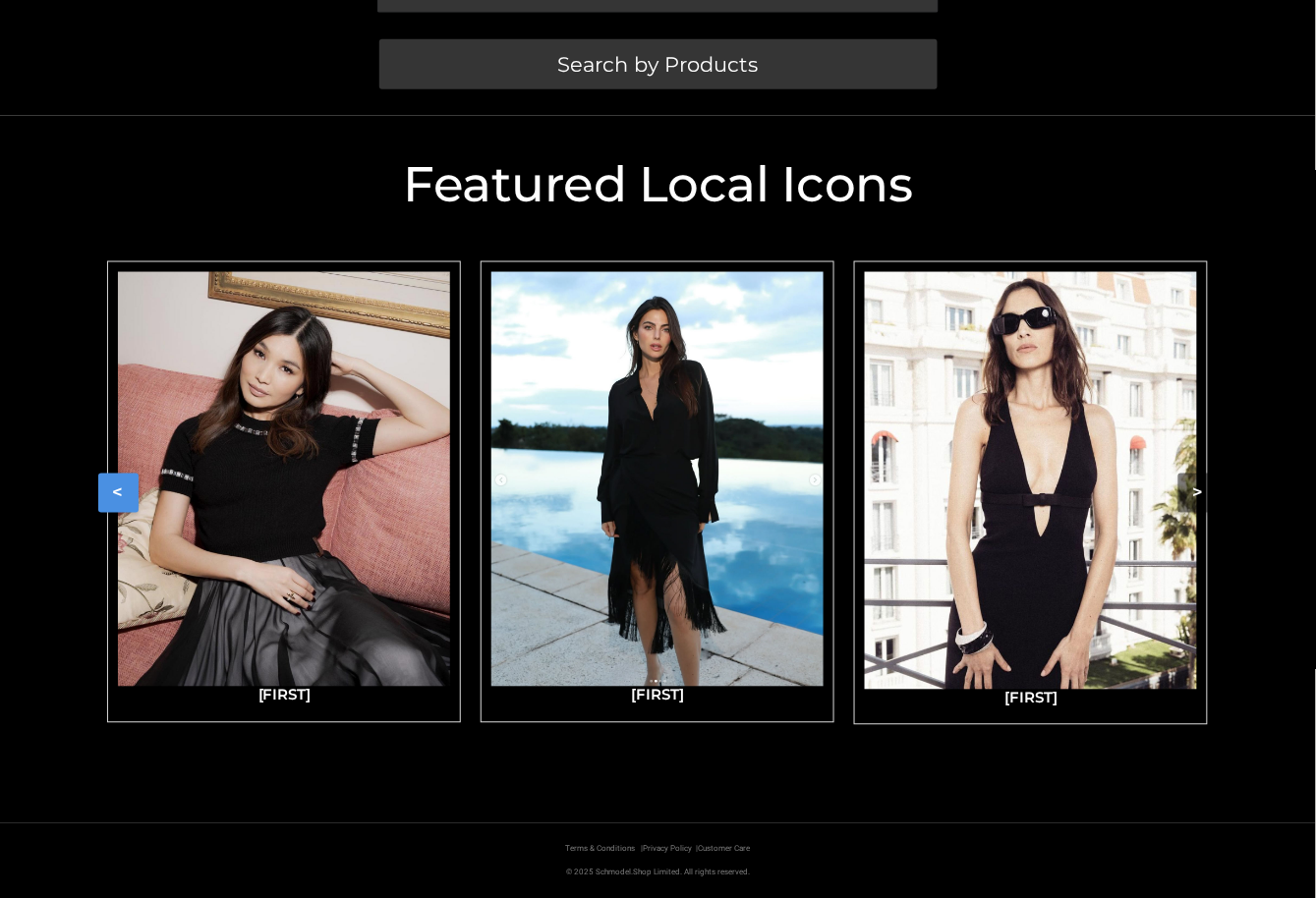 click on "<" at bounding box center [118, 493] 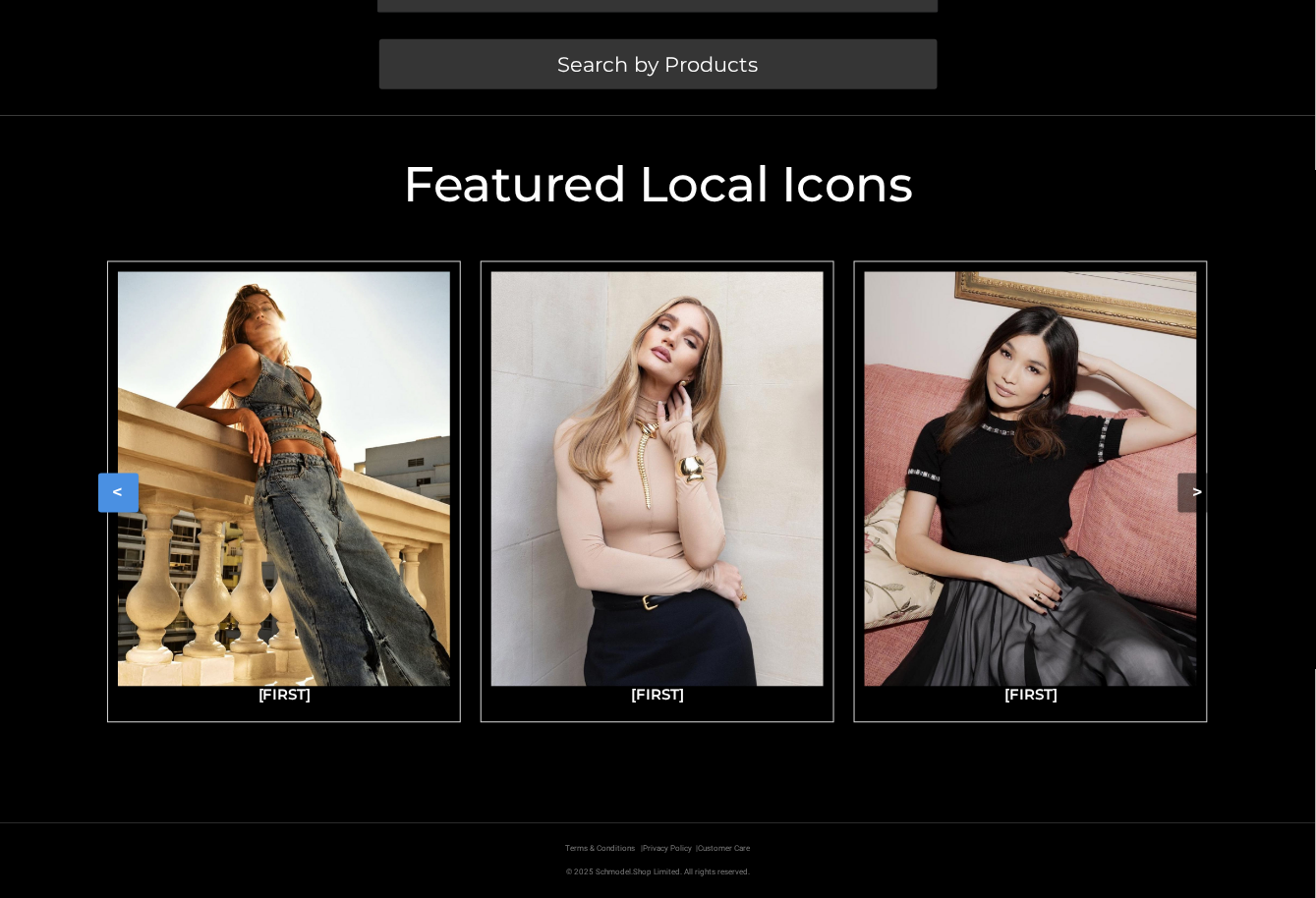 click on "<" at bounding box center [118, 493] 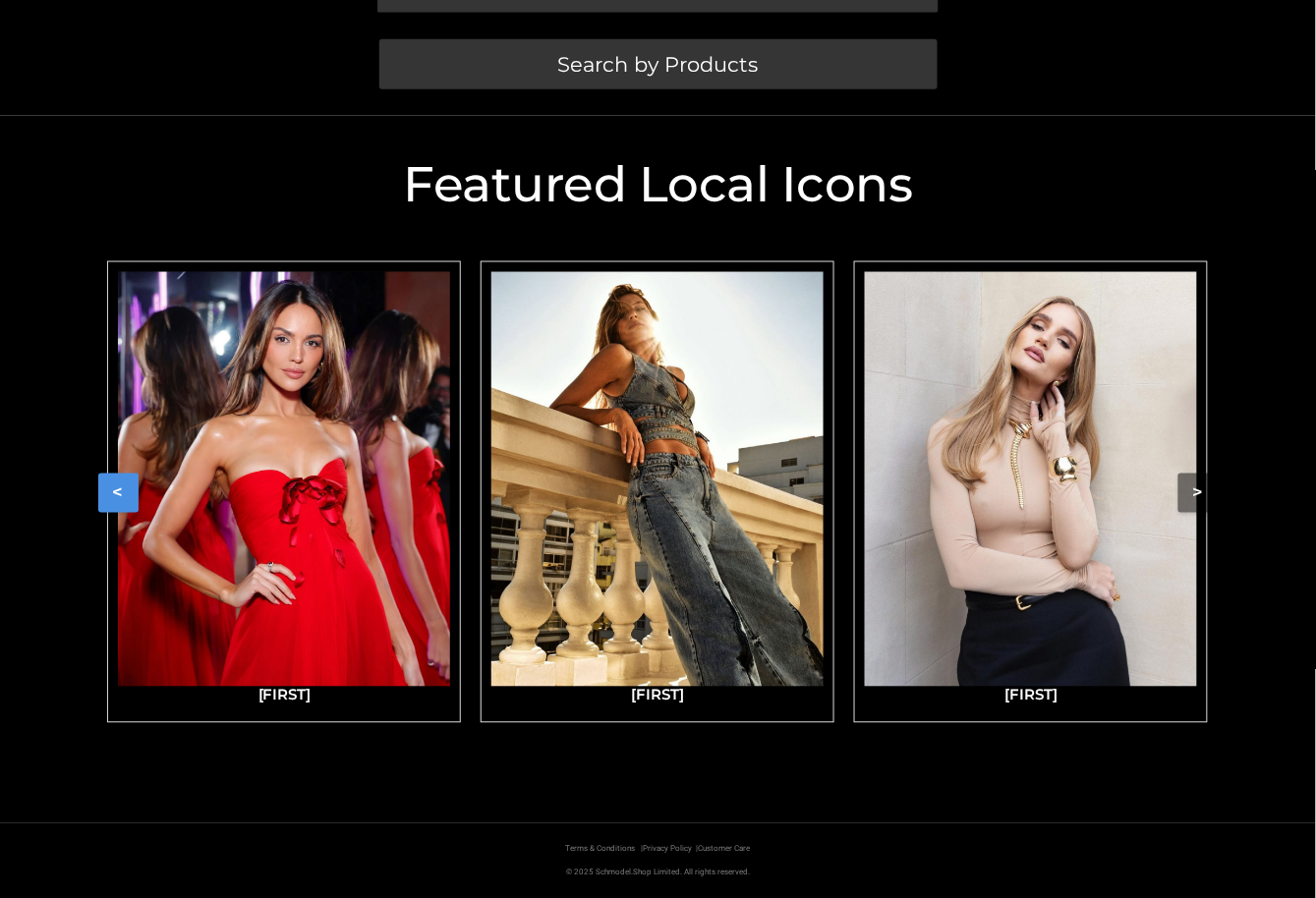 click on "<" at bounding box center [118, 493] 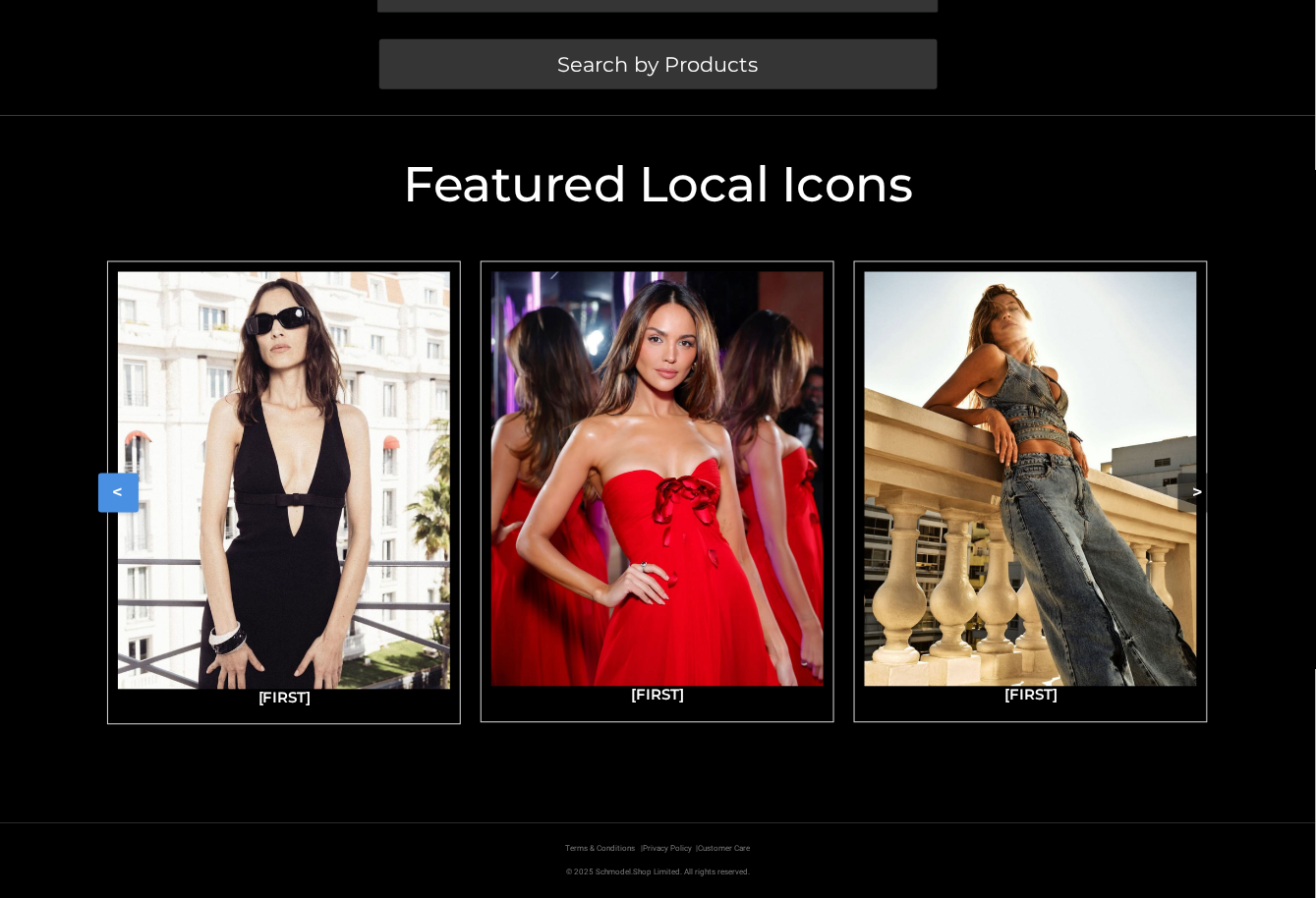 click on "<" at bounding box center [118, 493] 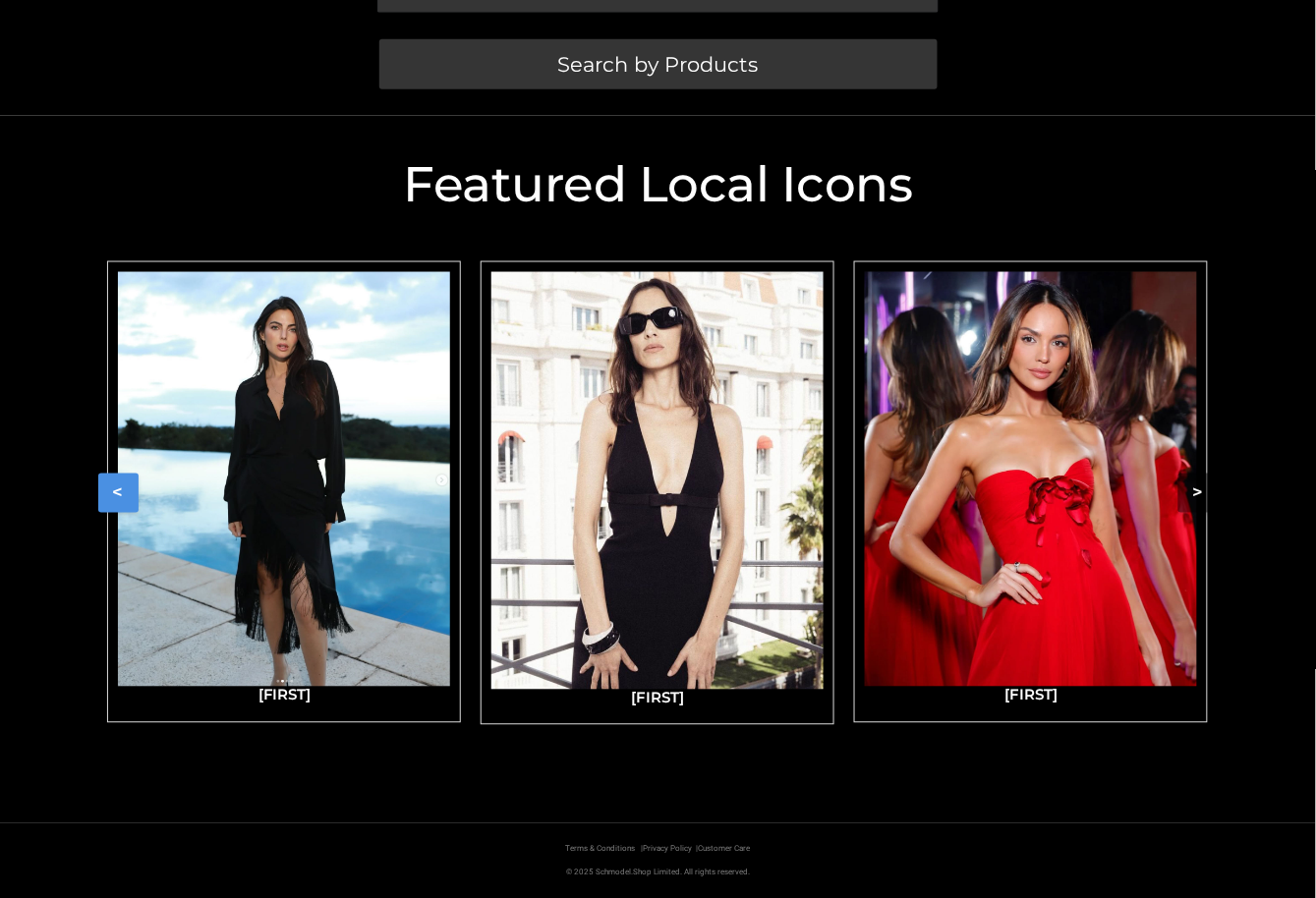 click on "<" at bounding box center [118, 493] 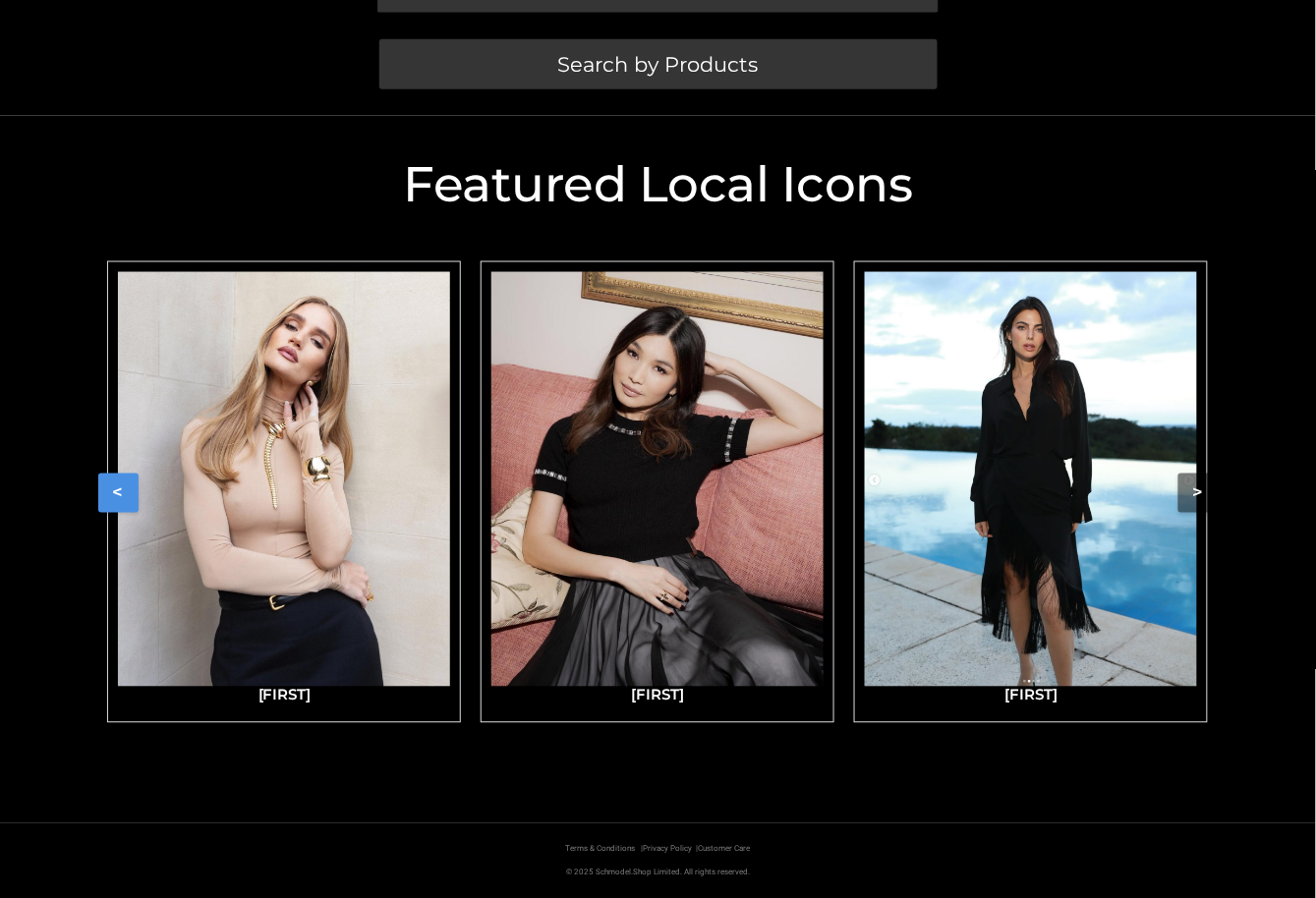 click on "<" at bounding box center (118, 493) 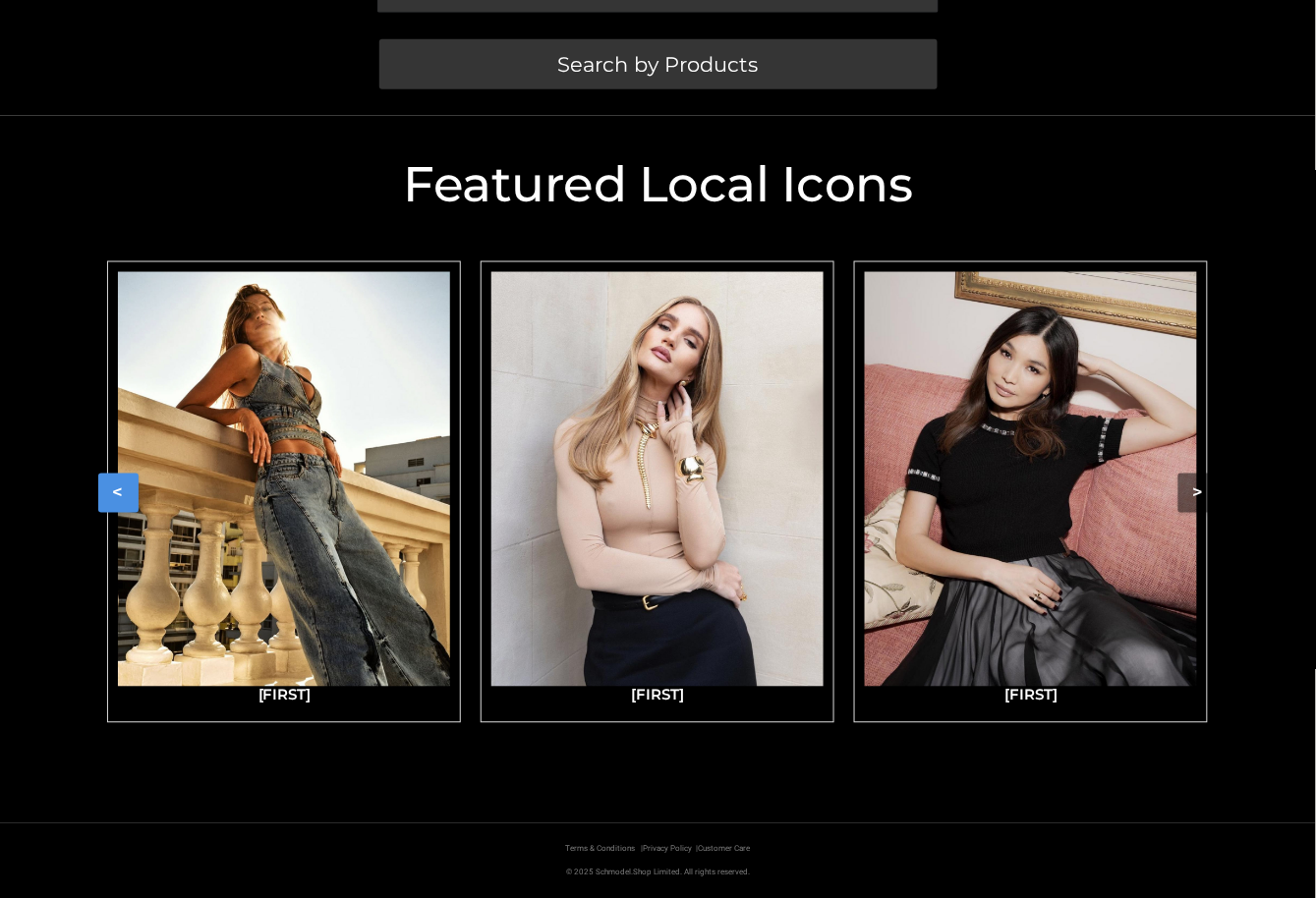 click on "<" at bounding box center [118, 493] 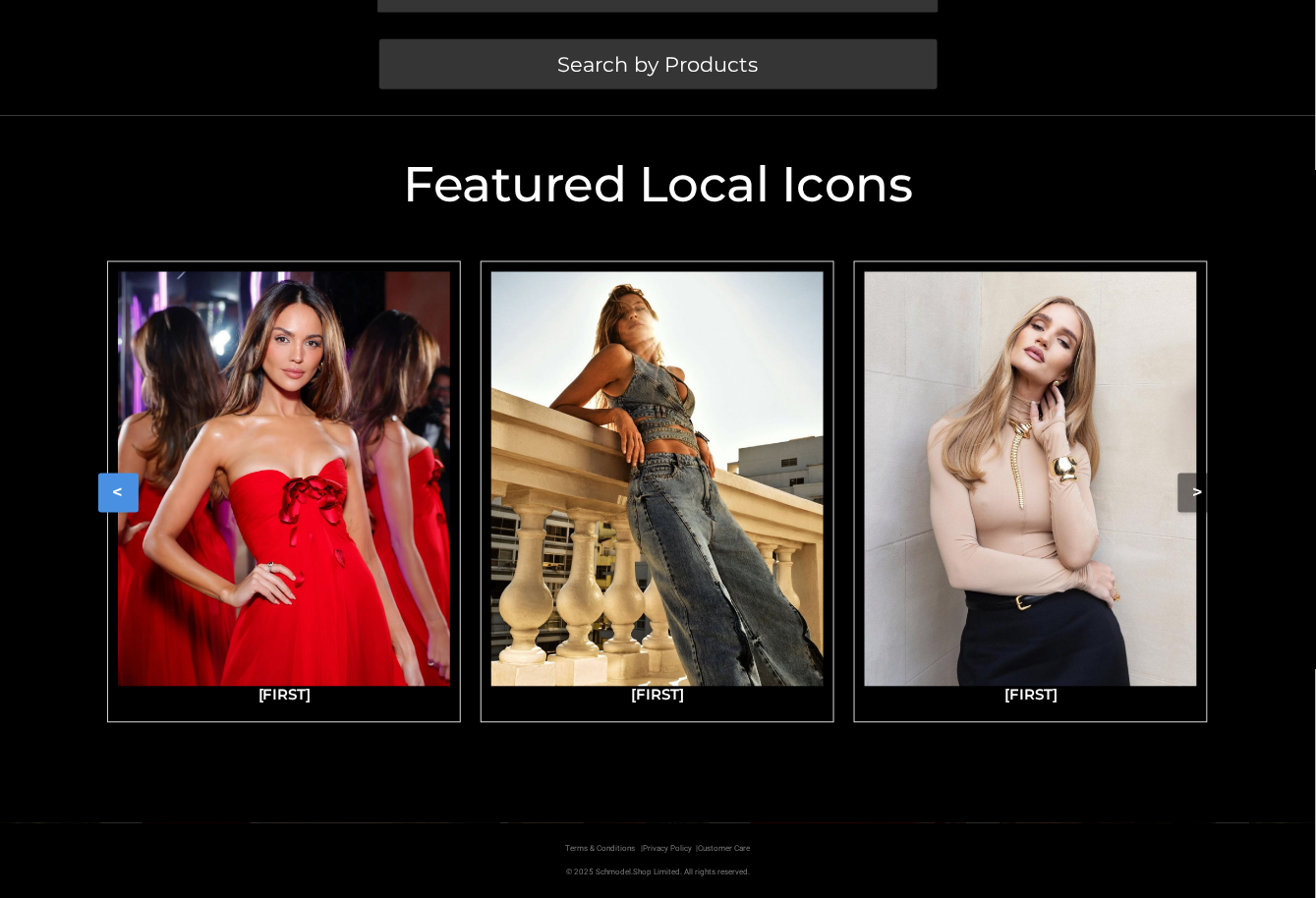 click on "<" at bounding box center [118, 493] 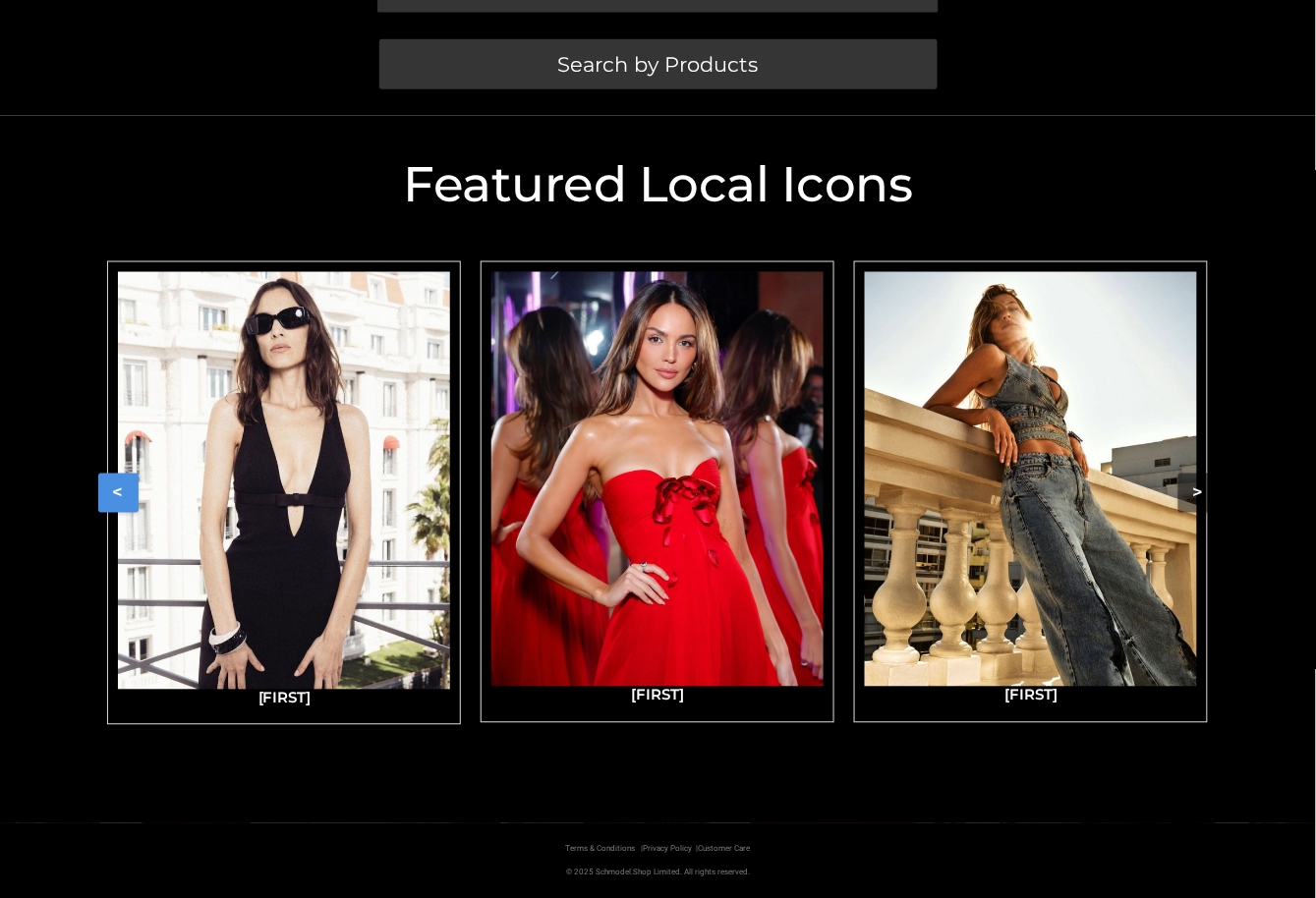 click on "<" at bounding box center [118, 493] 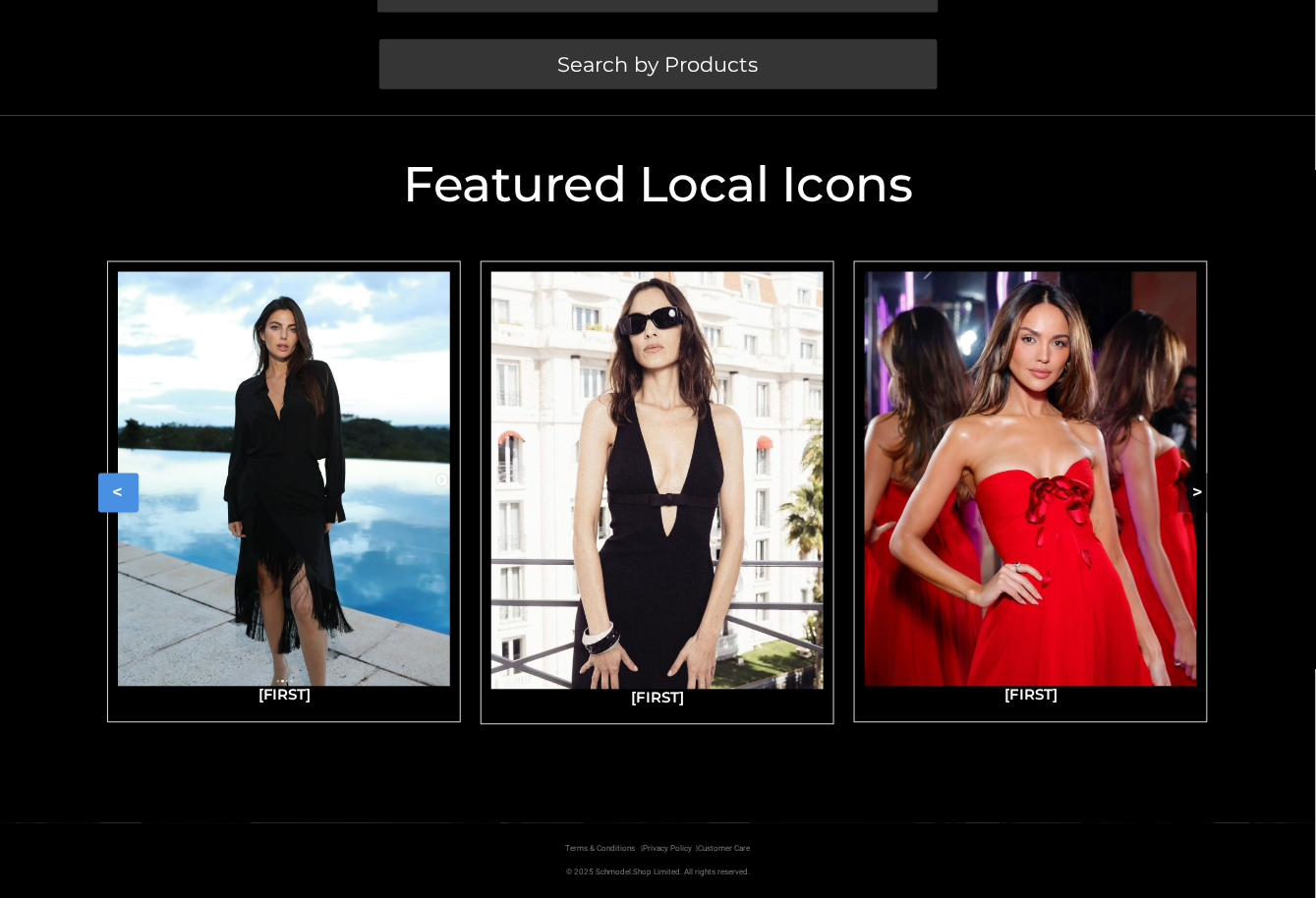 click on "<" at bounding box center (118, 493) 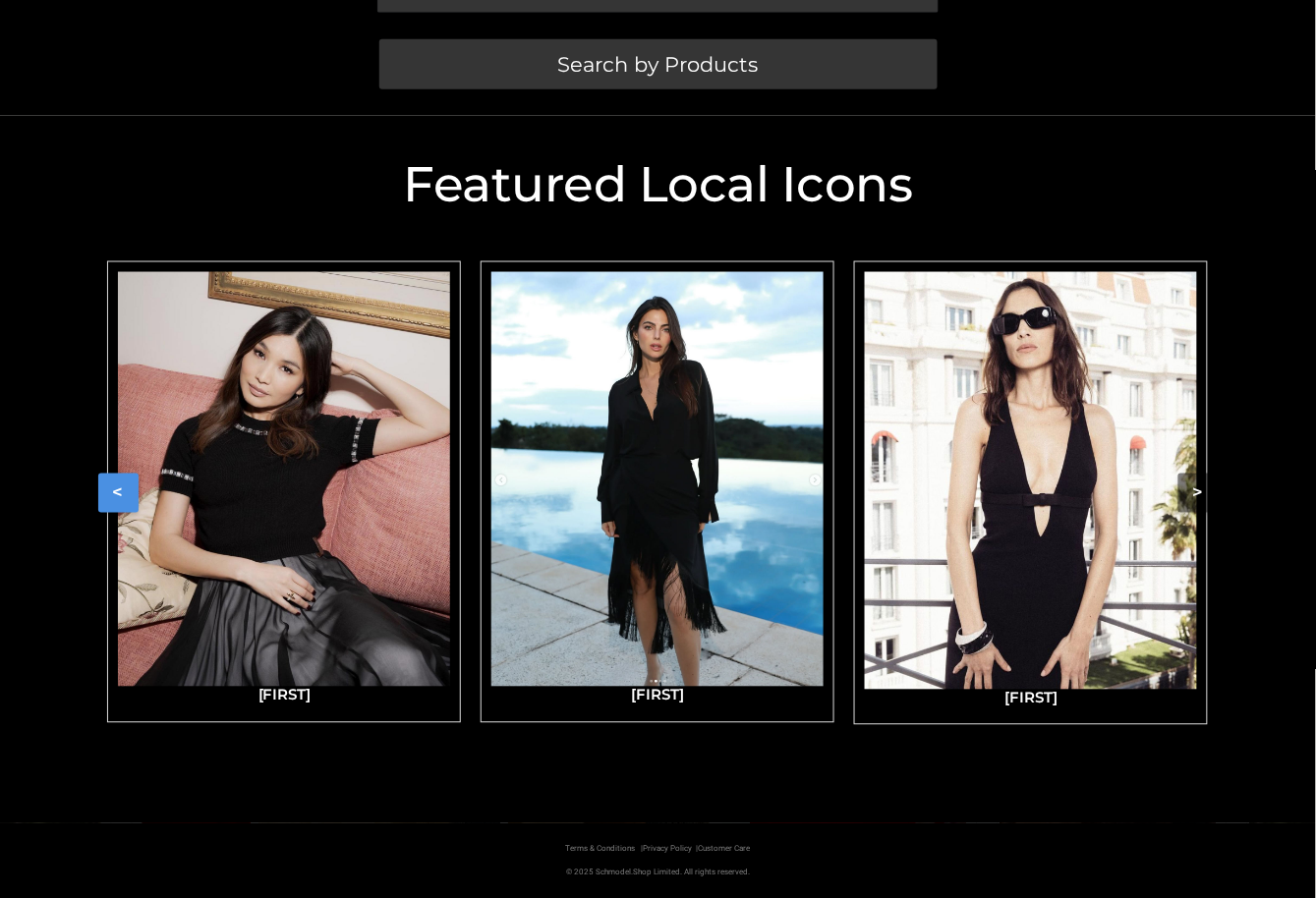 click on "<" at bounding box center [118, 493] 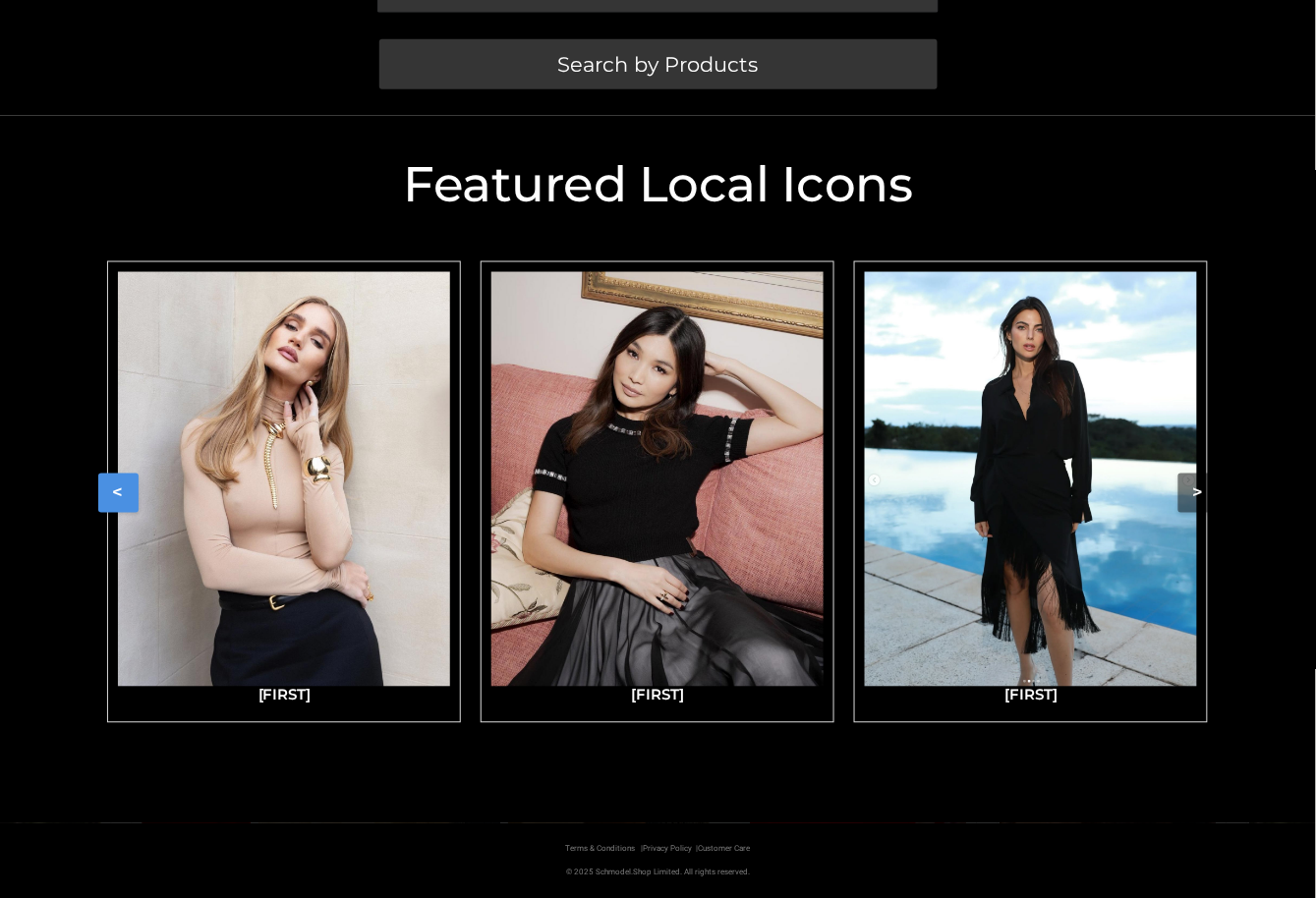 click on "<" at bounding box center (118, 493) 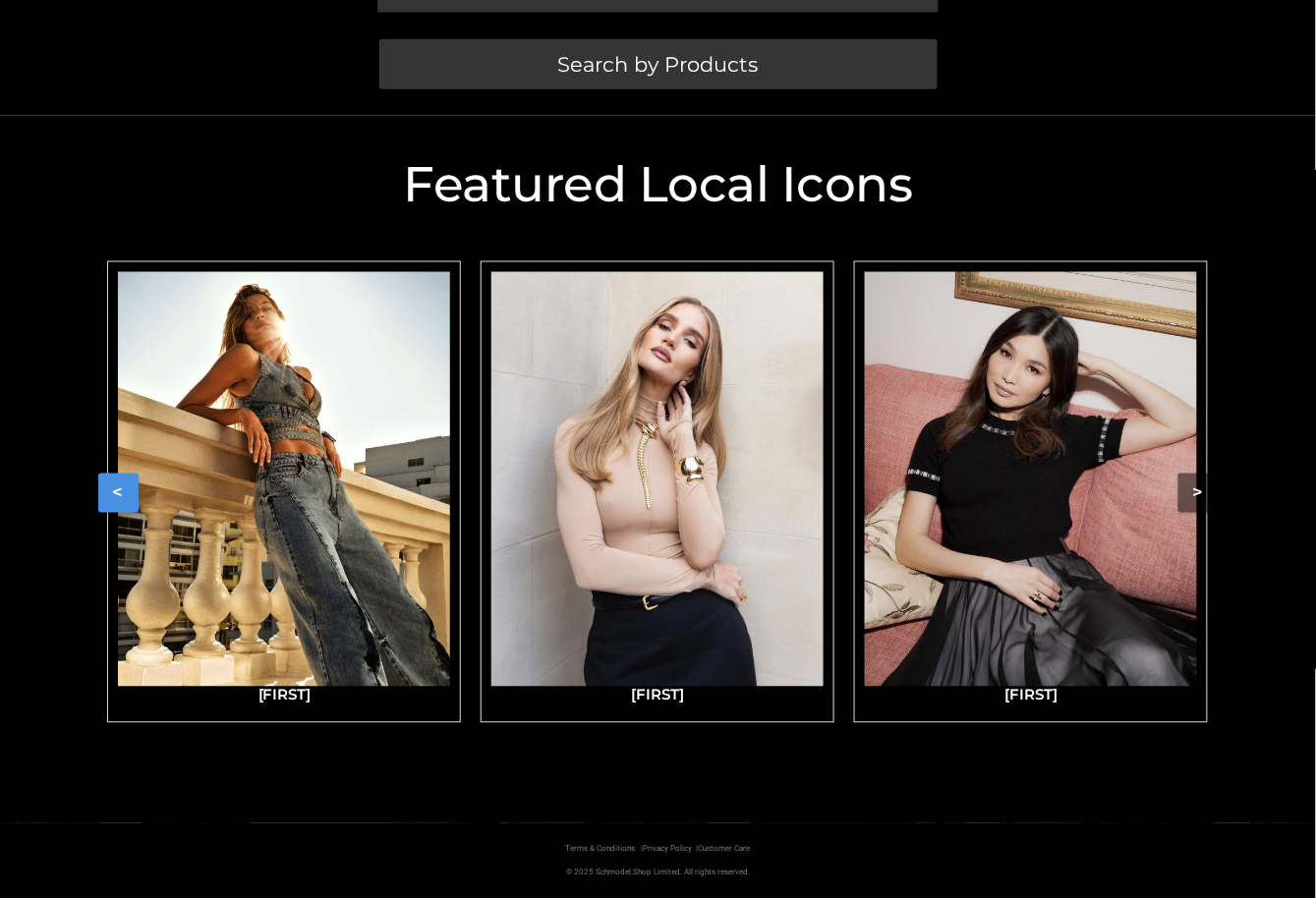 click on "<" at bounding box center [118, 493] 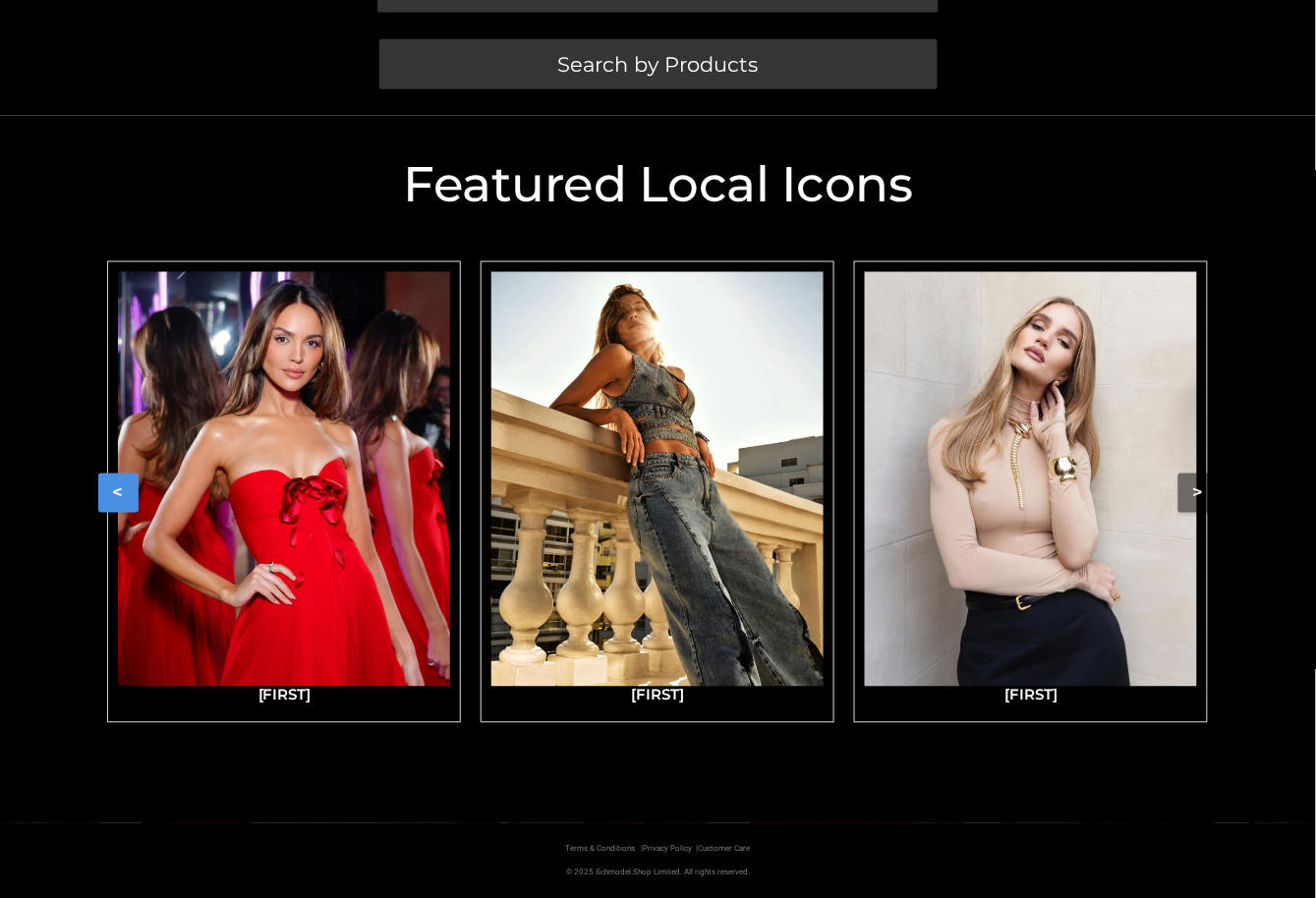 click on "<" at bounding box center [118, 493] 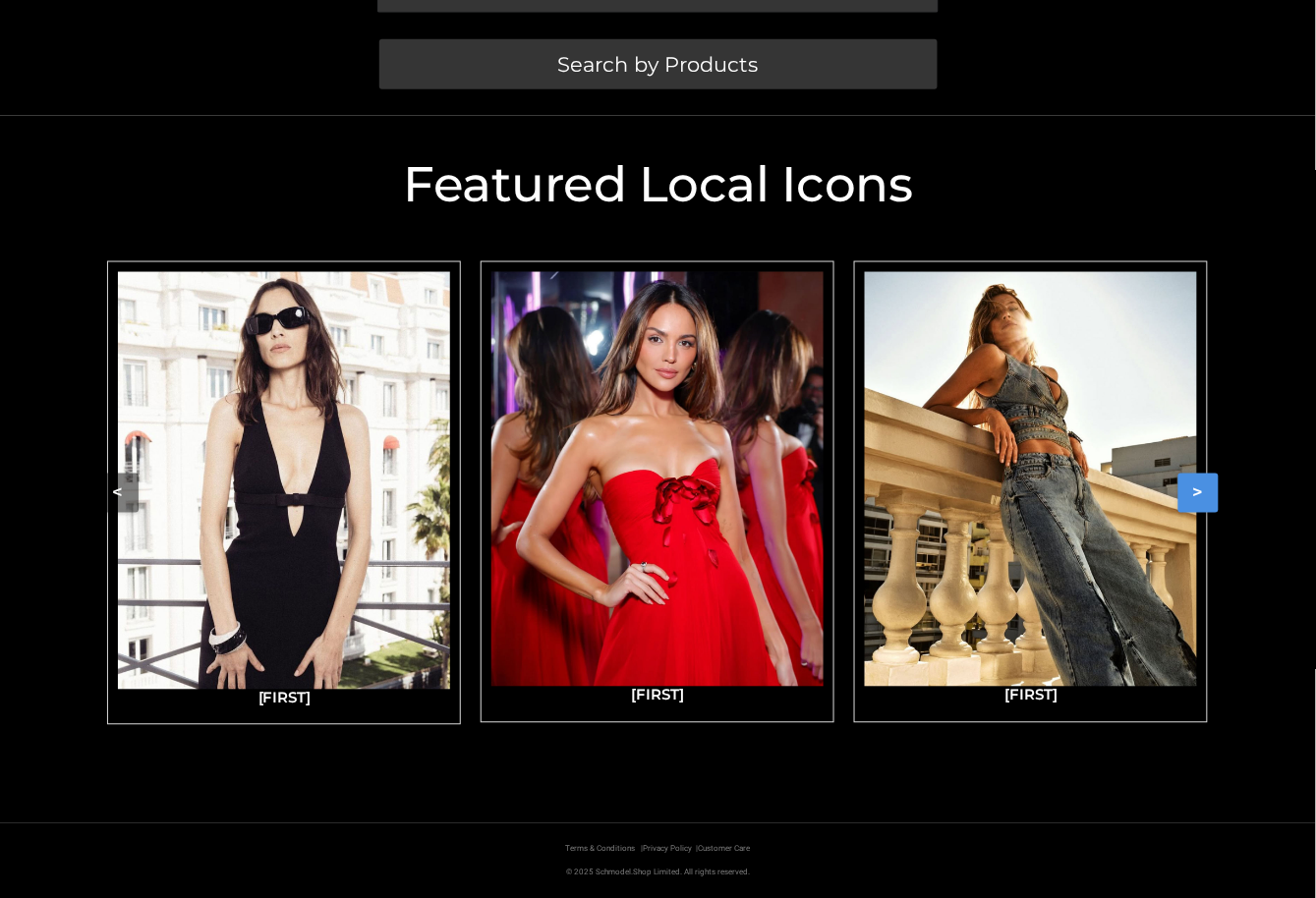 click on ">" at bounding box center (1198, 493) 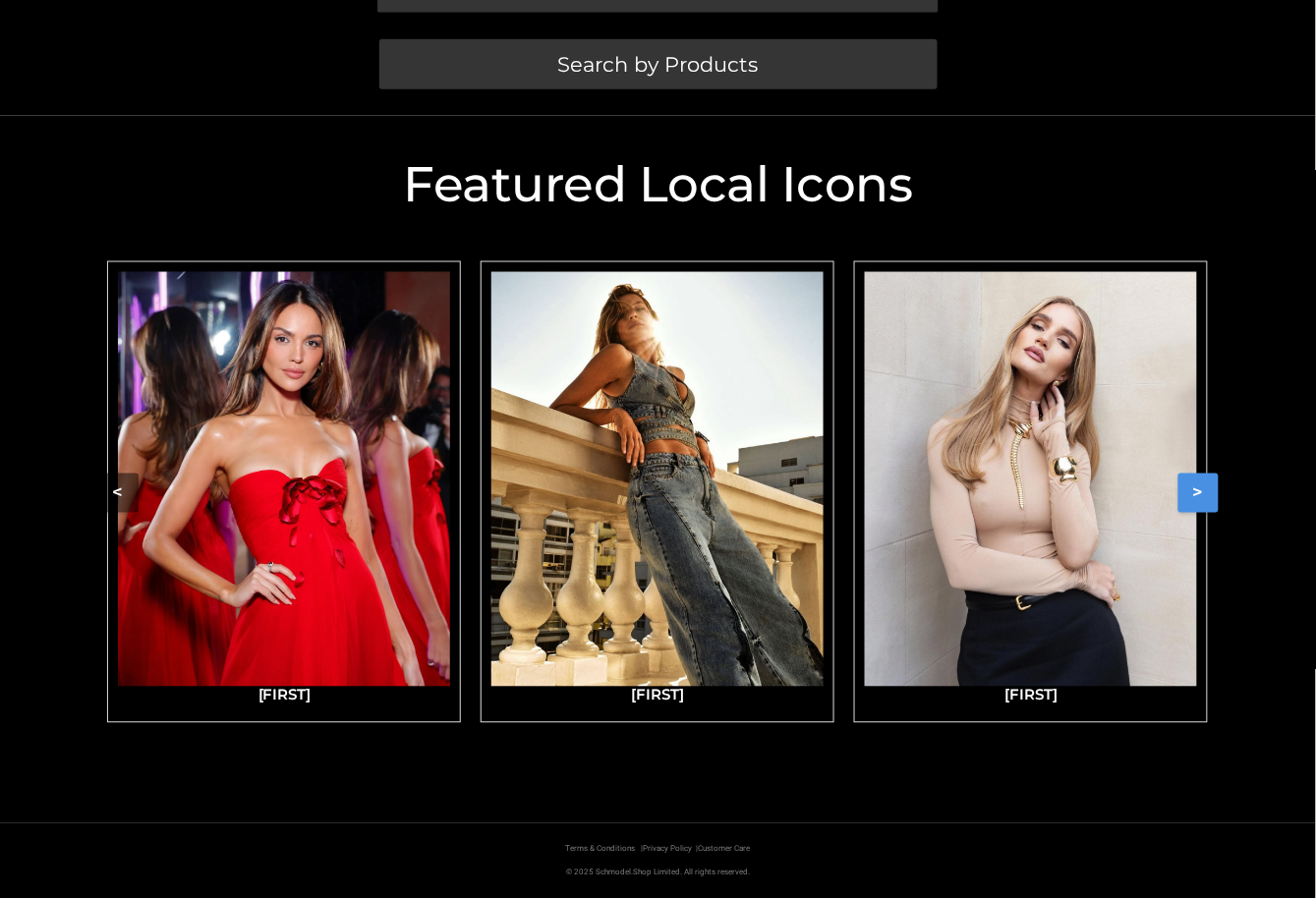 click on ">" at bounding box center [1198, 493] 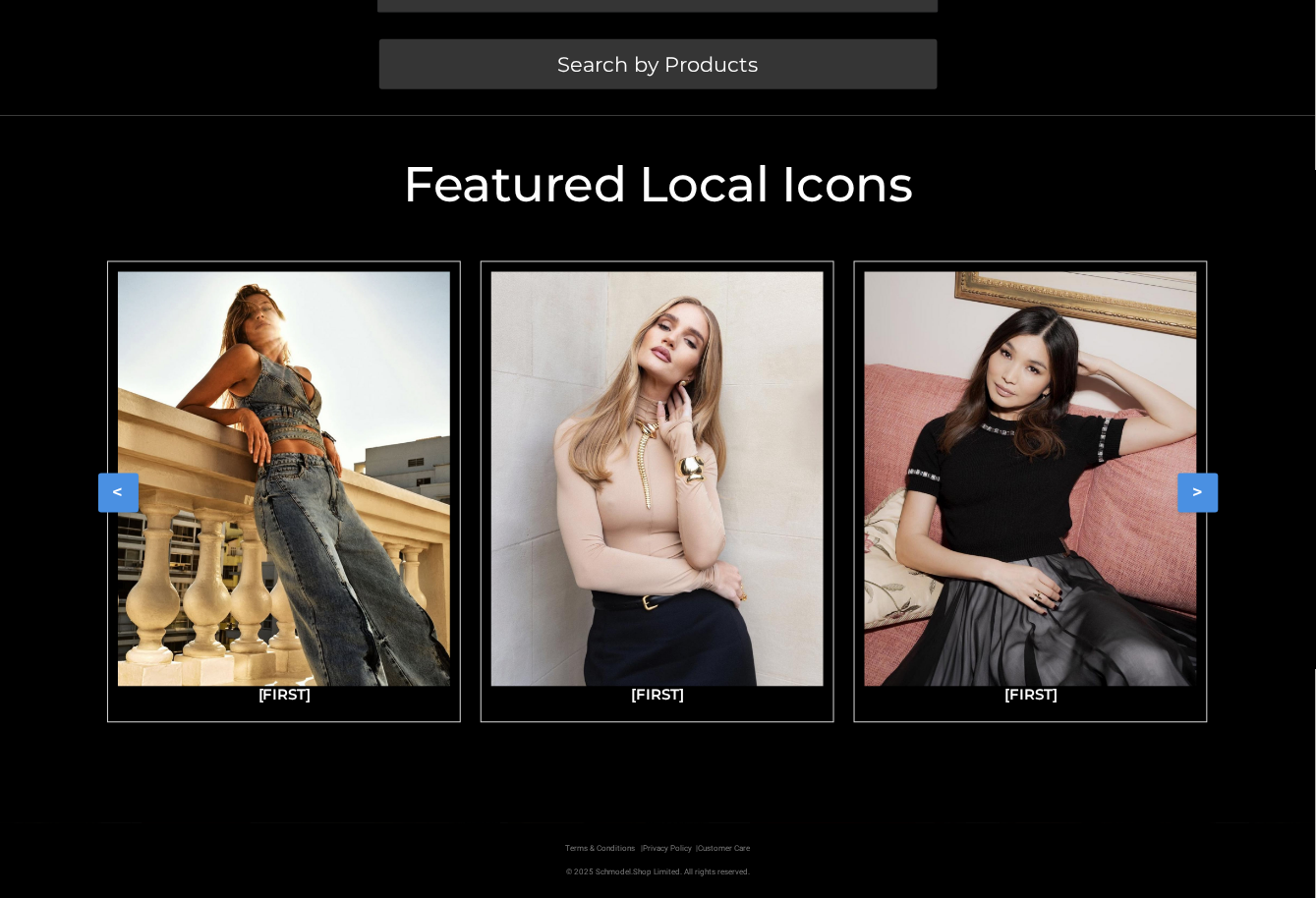 type 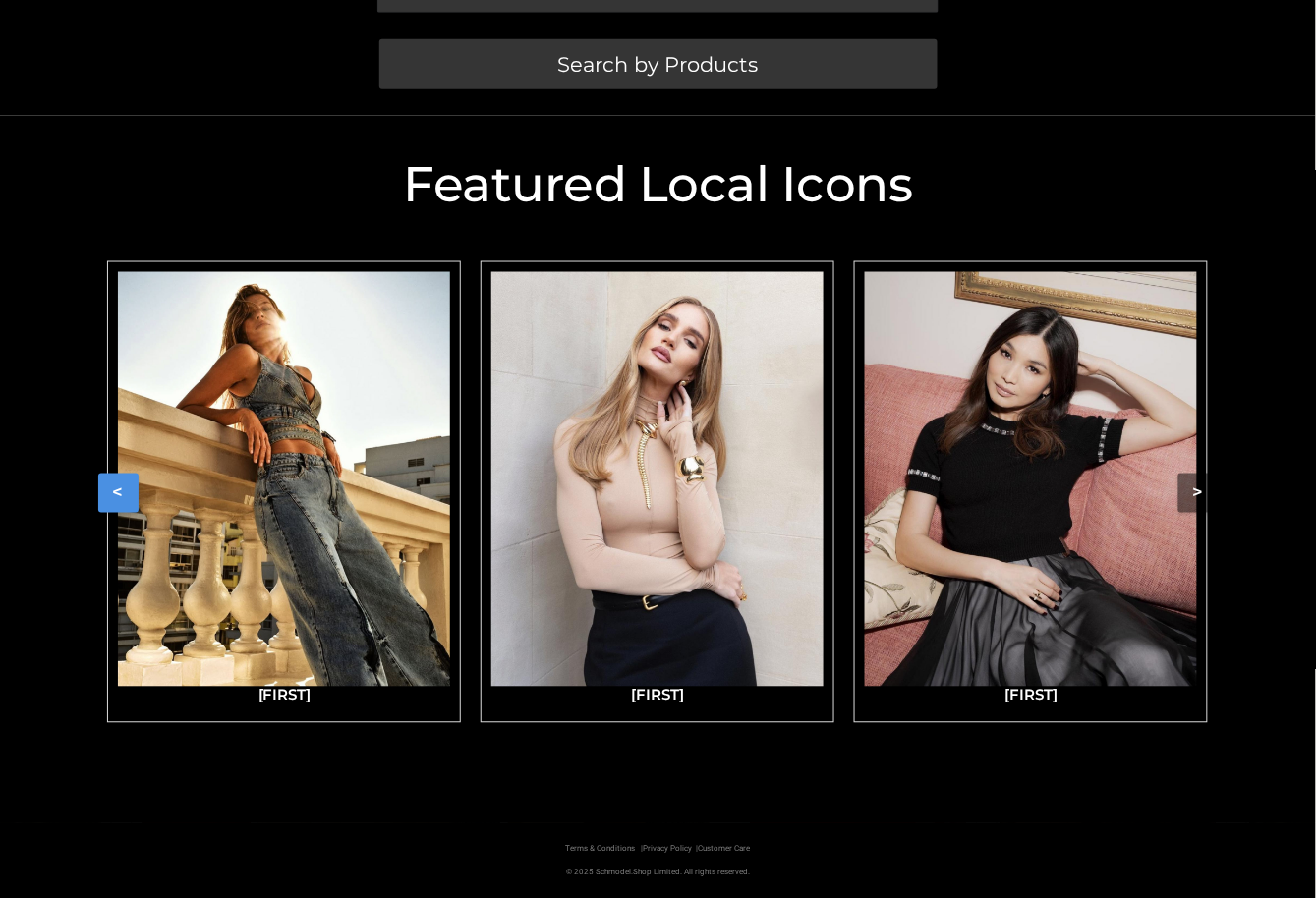 click on "<" at bounding box center [118, 493] 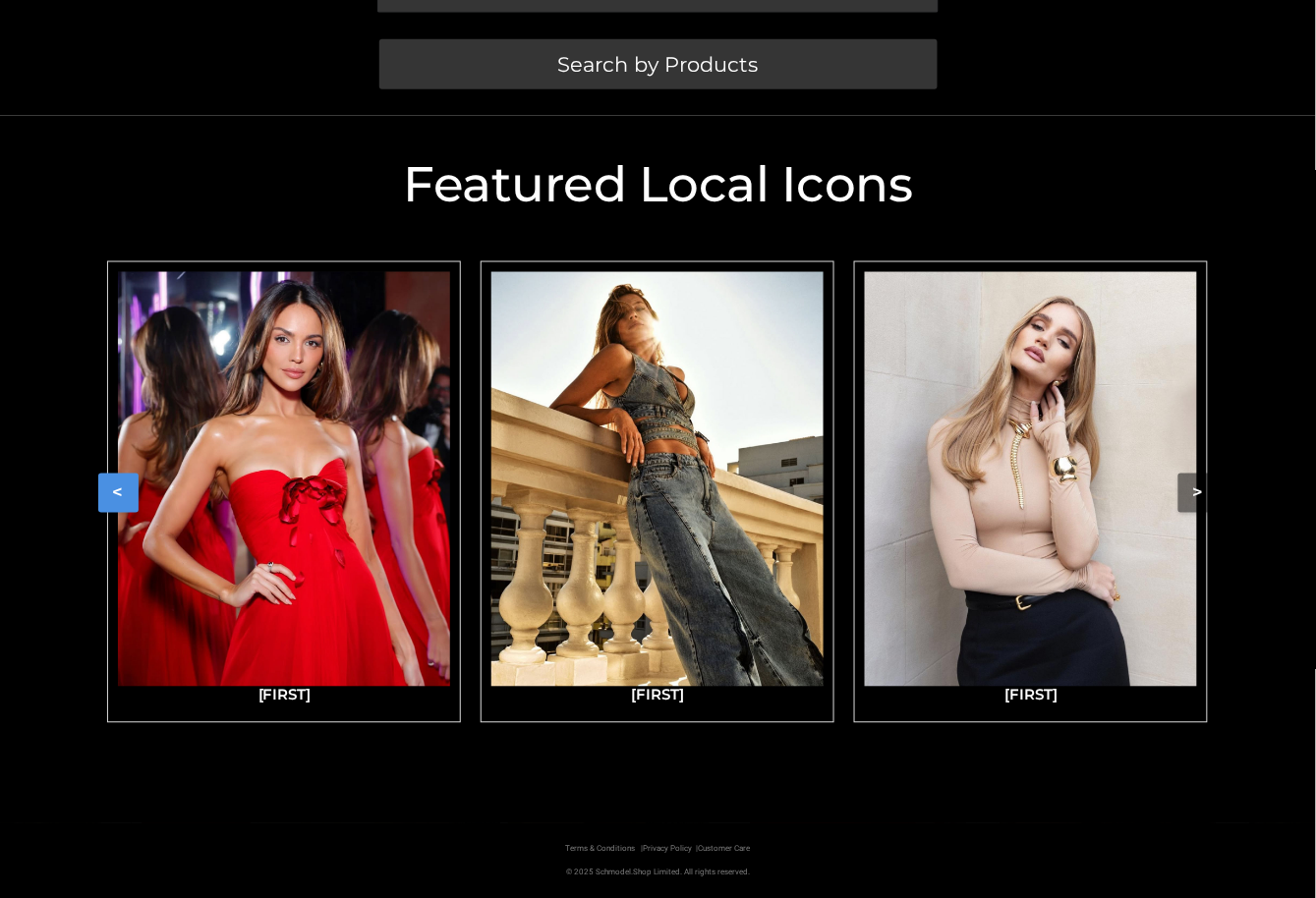 click on "<" at bounding box center (118, 493) 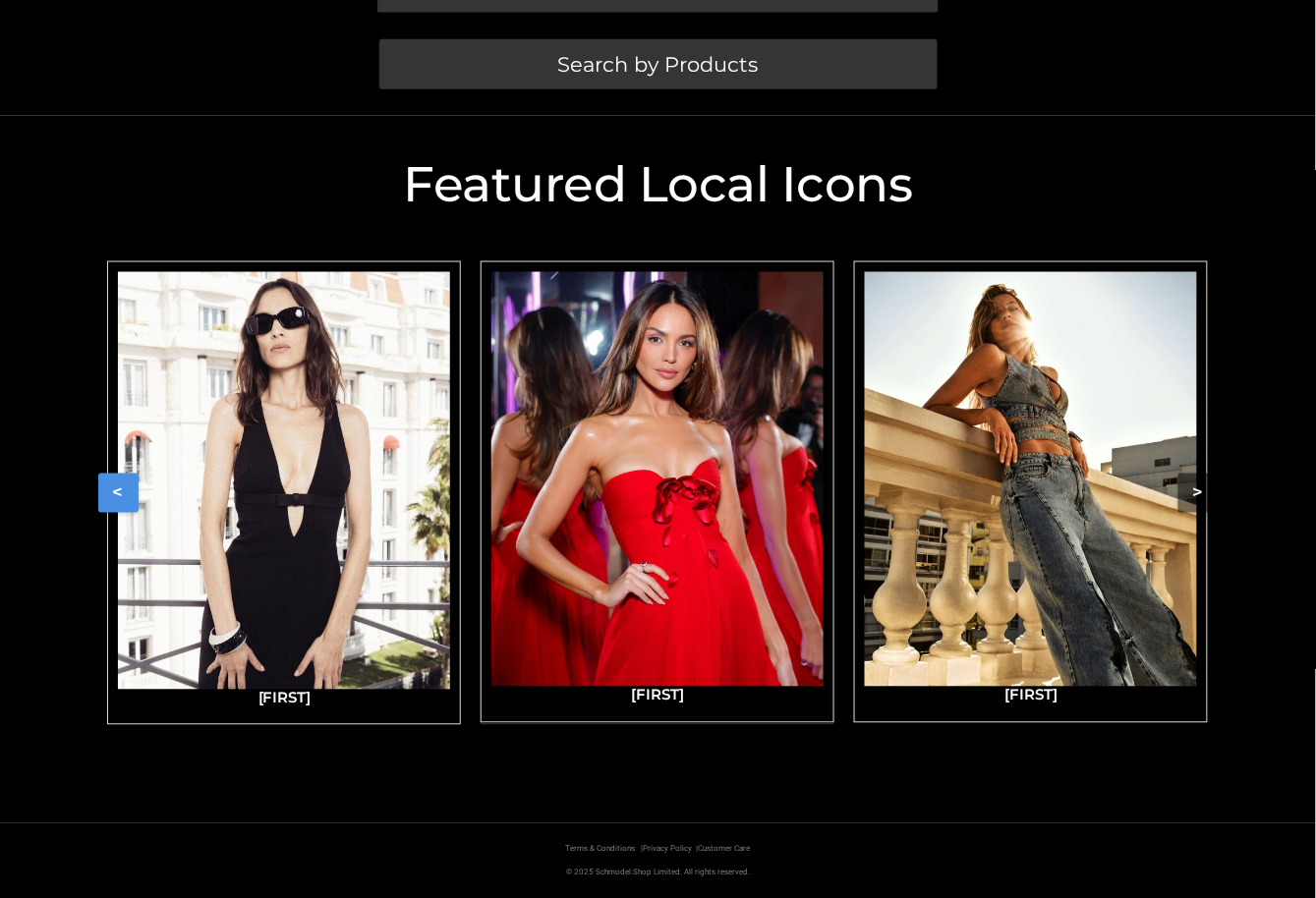 click at bounding box center (658, 479) 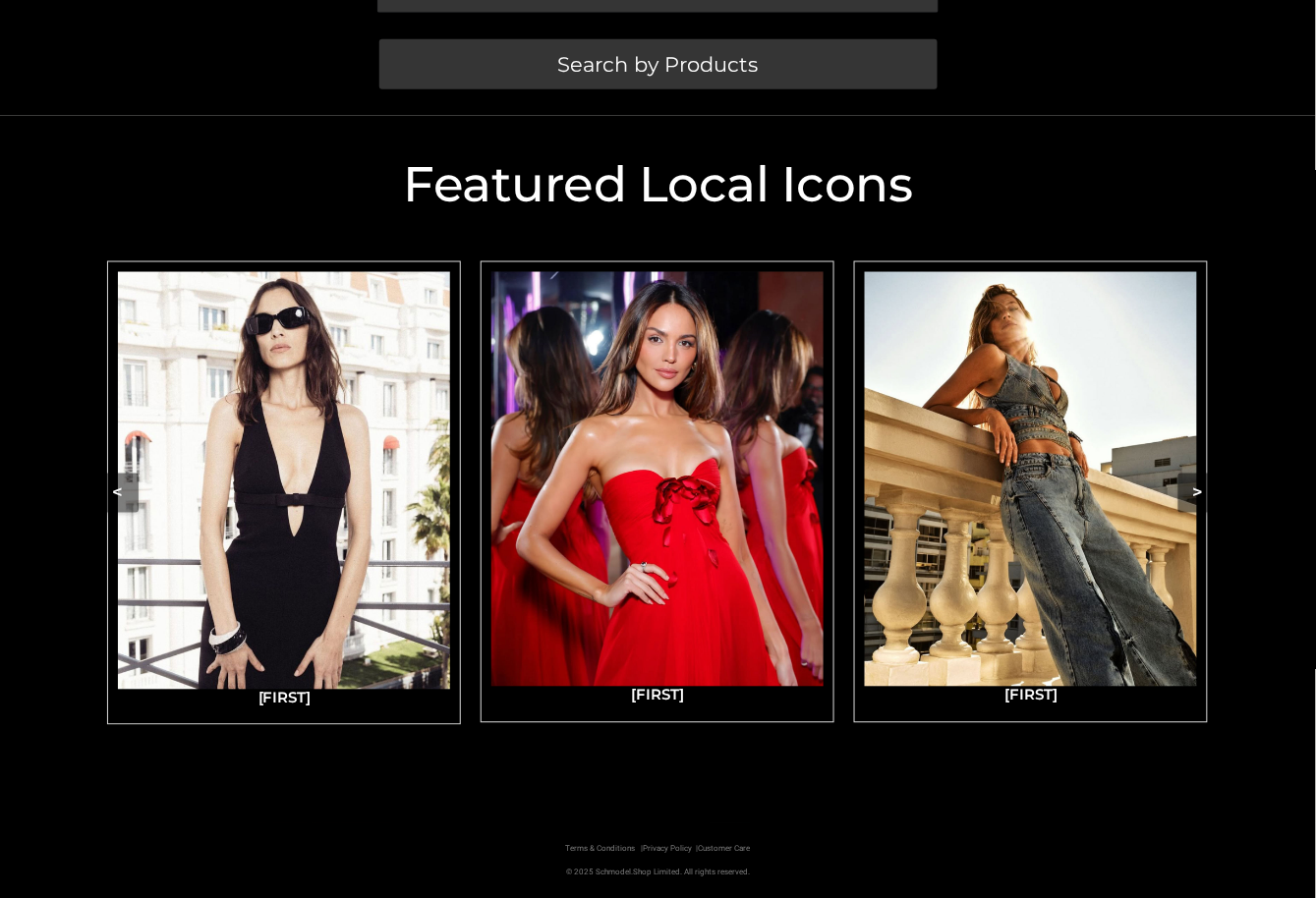 click at bounding box center (284, 480) 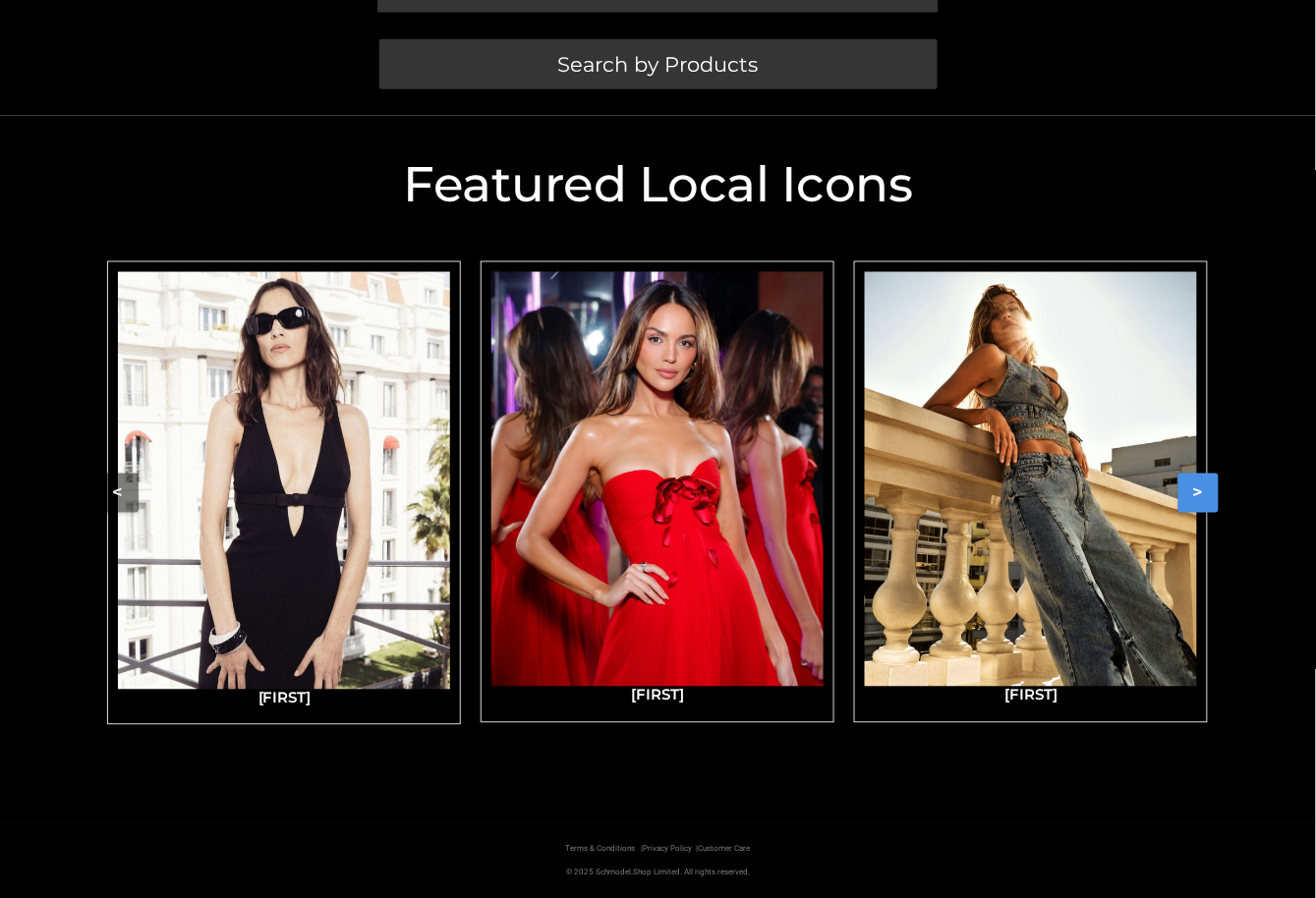 click on ">" at bounding box center [1198, 493] 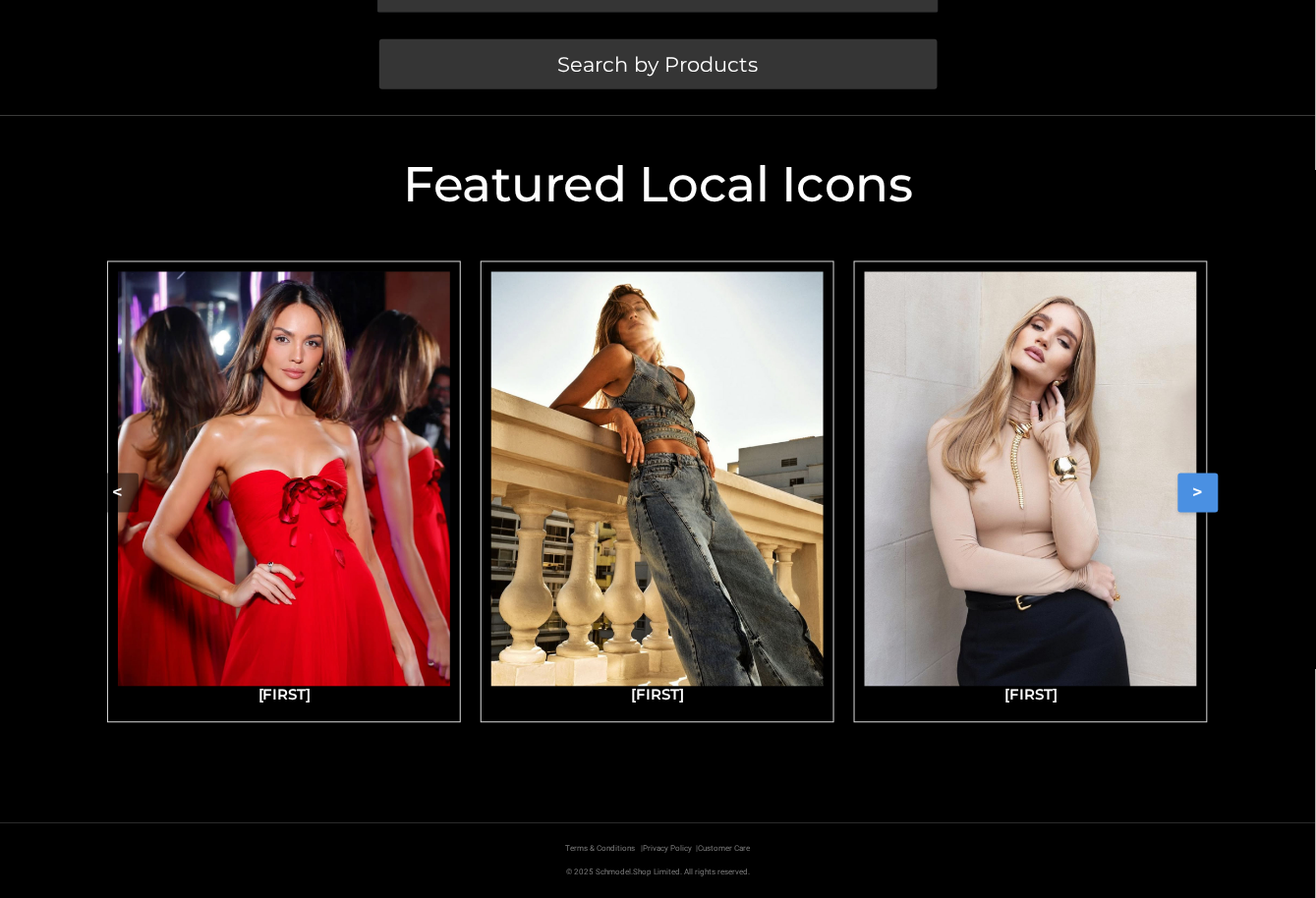 click on ">" at bounding box center (1198, 493) 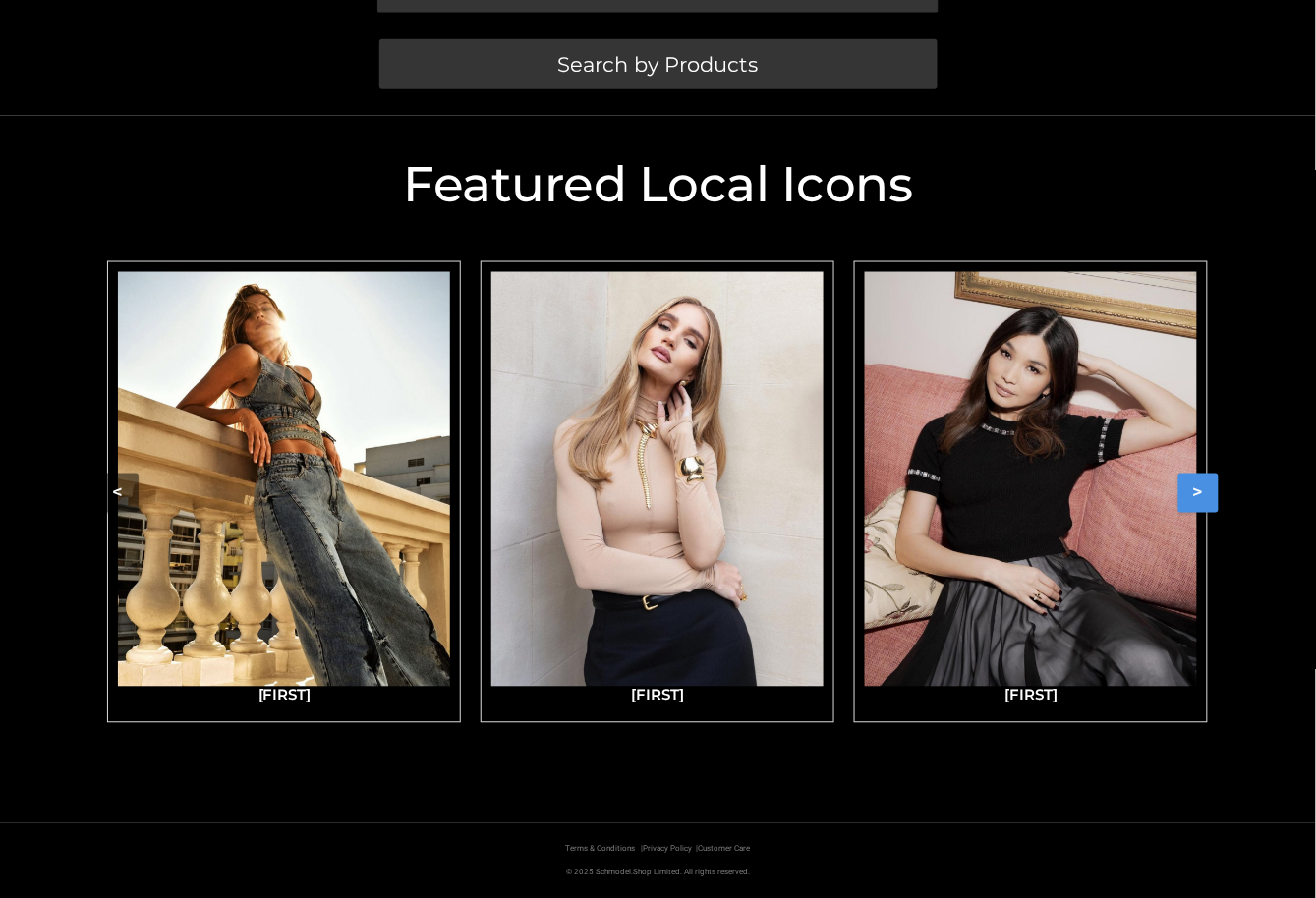 click on ">" at bounding box center (1198, 493) 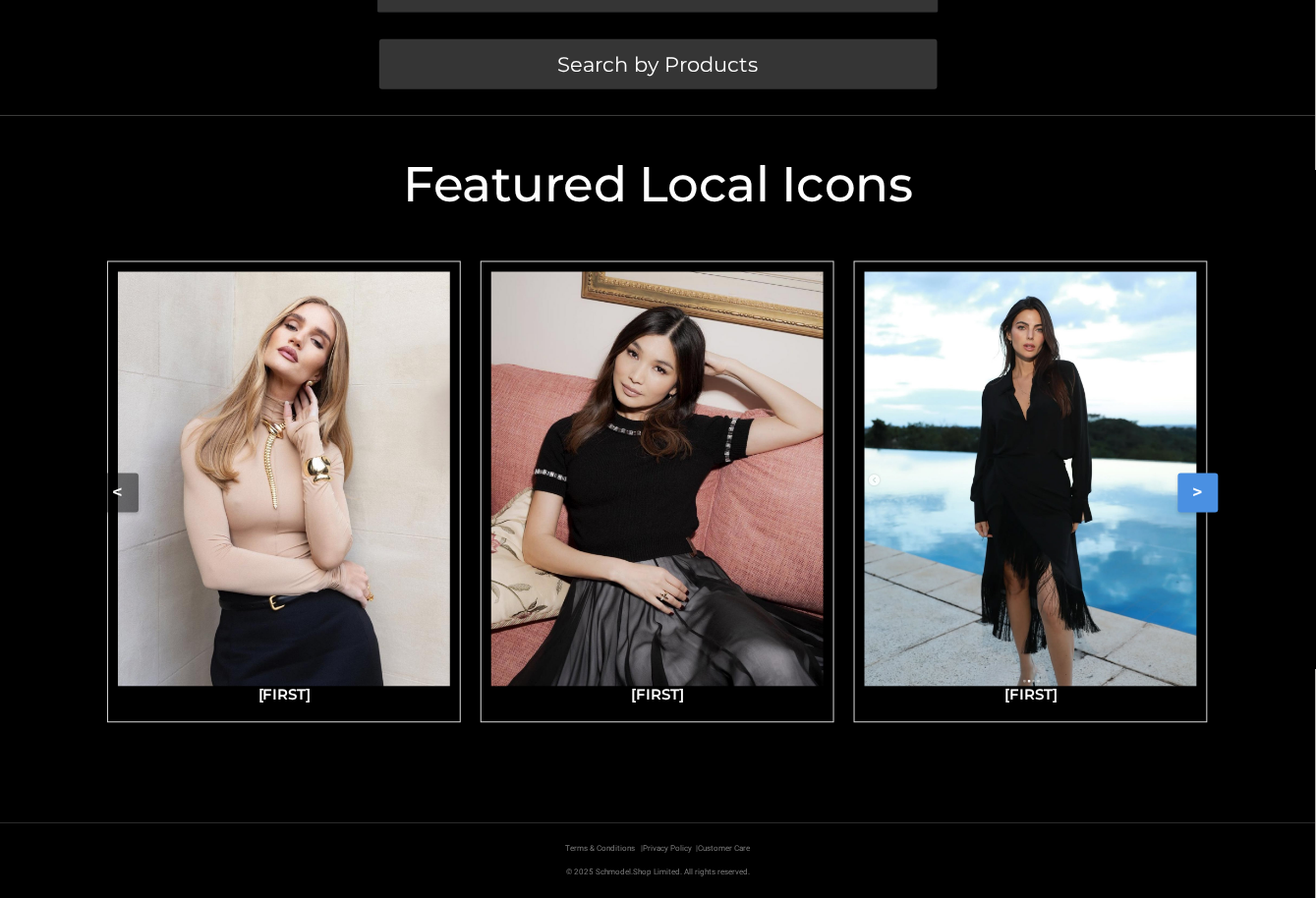 click on ">" at bounding box center [1198, 493] 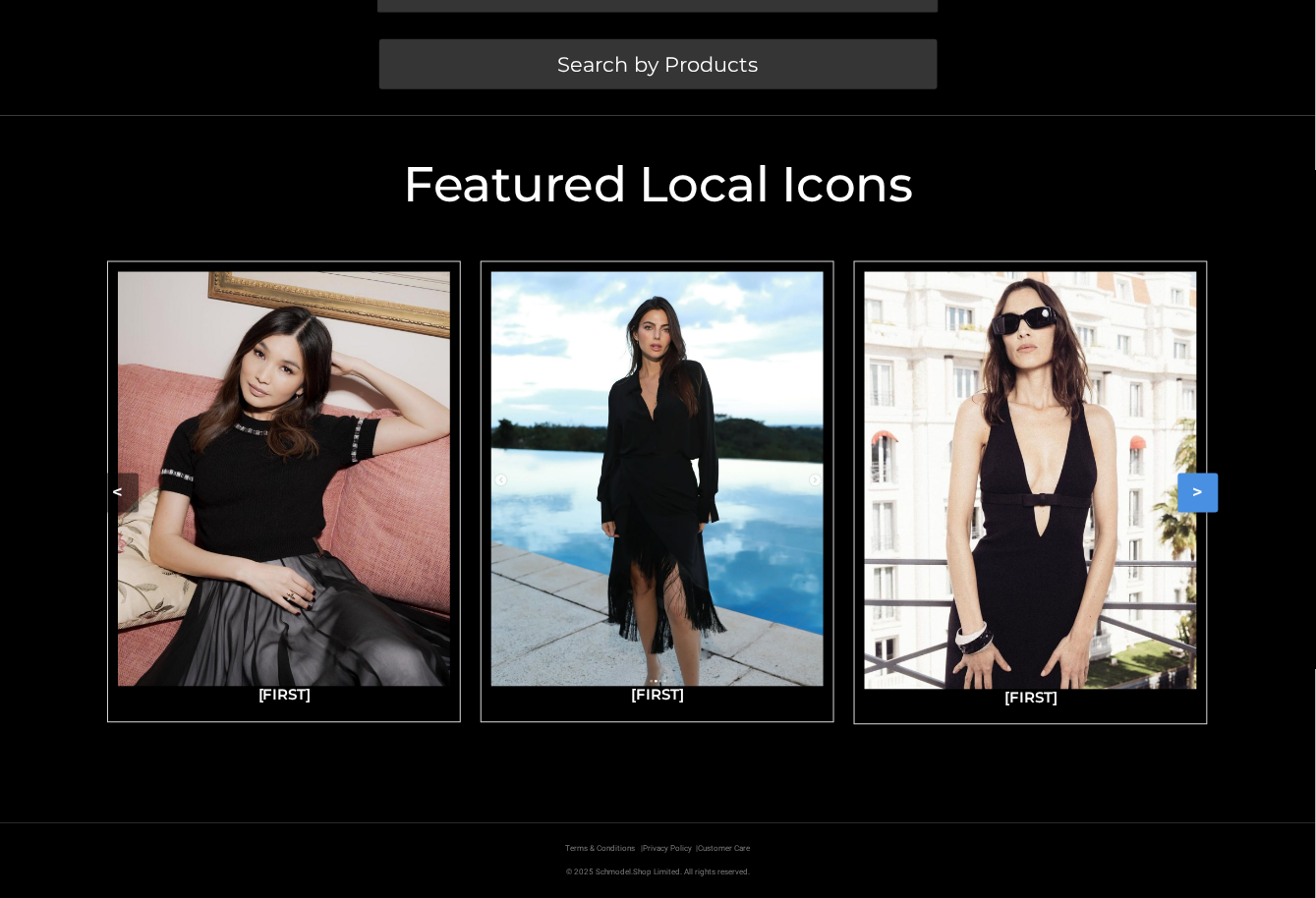 click on ">" at bounding box center (1198, 493) 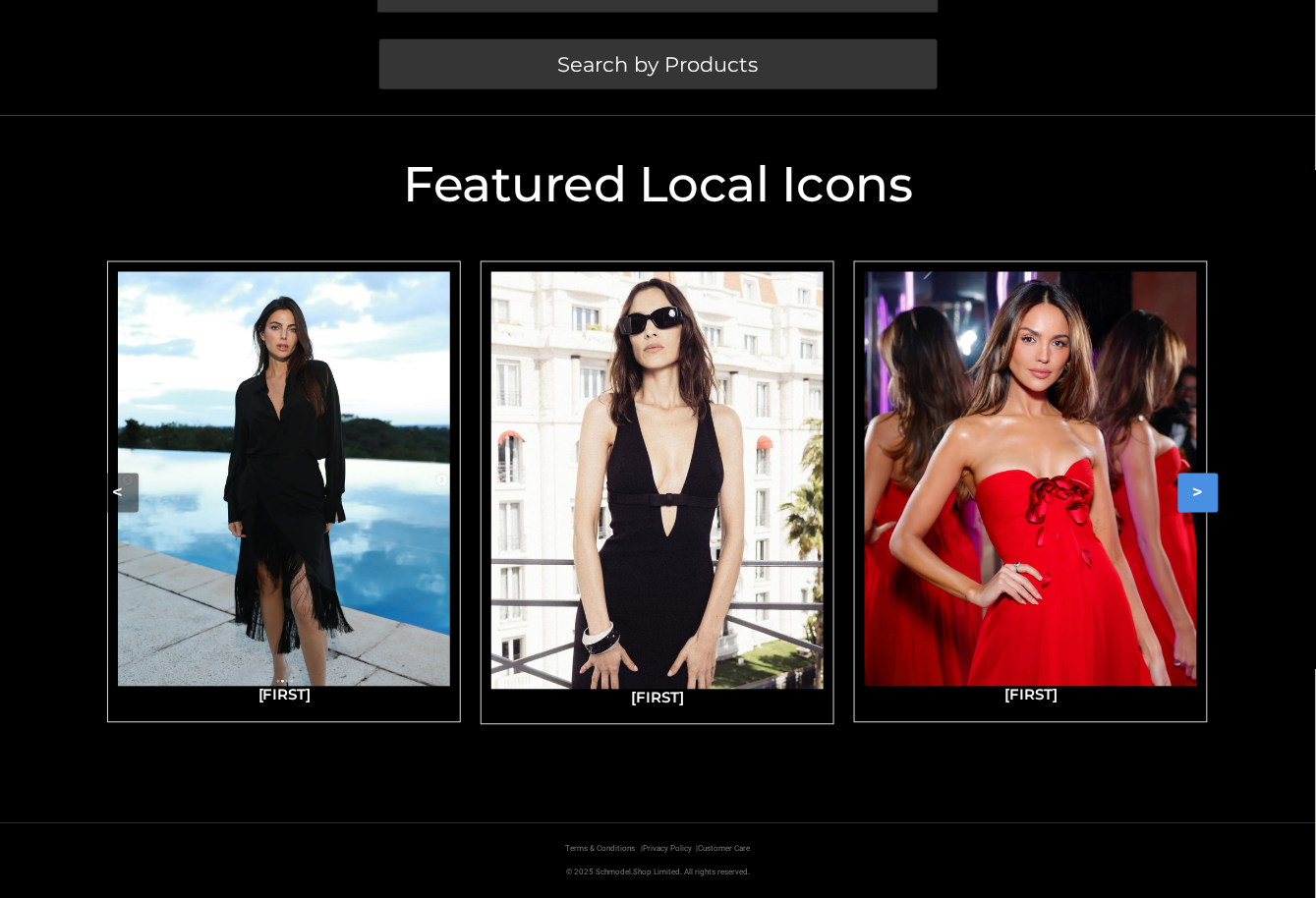 click on ">" at bounding box center (1198, 493) 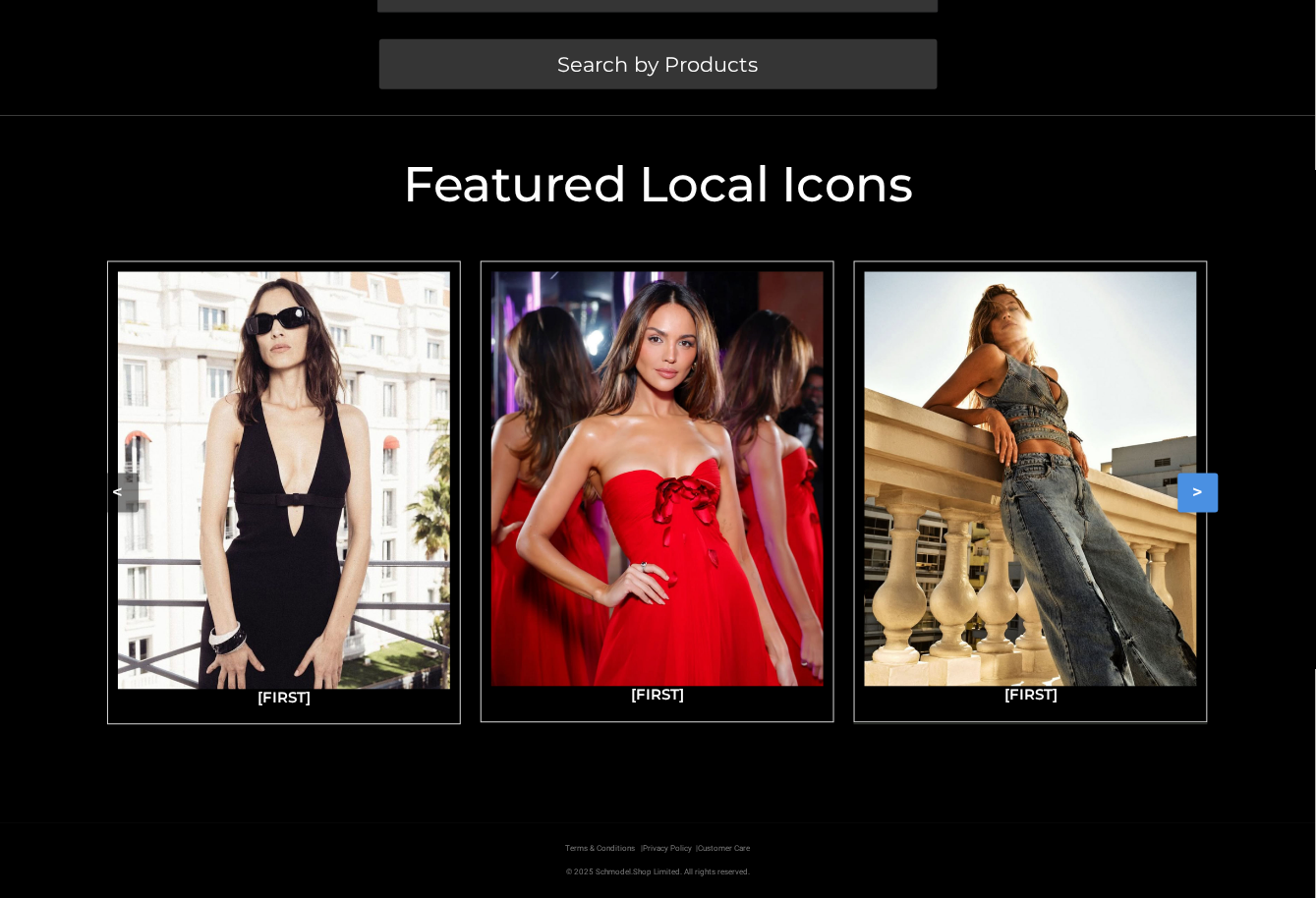 click at bounding box center [1031, 479] 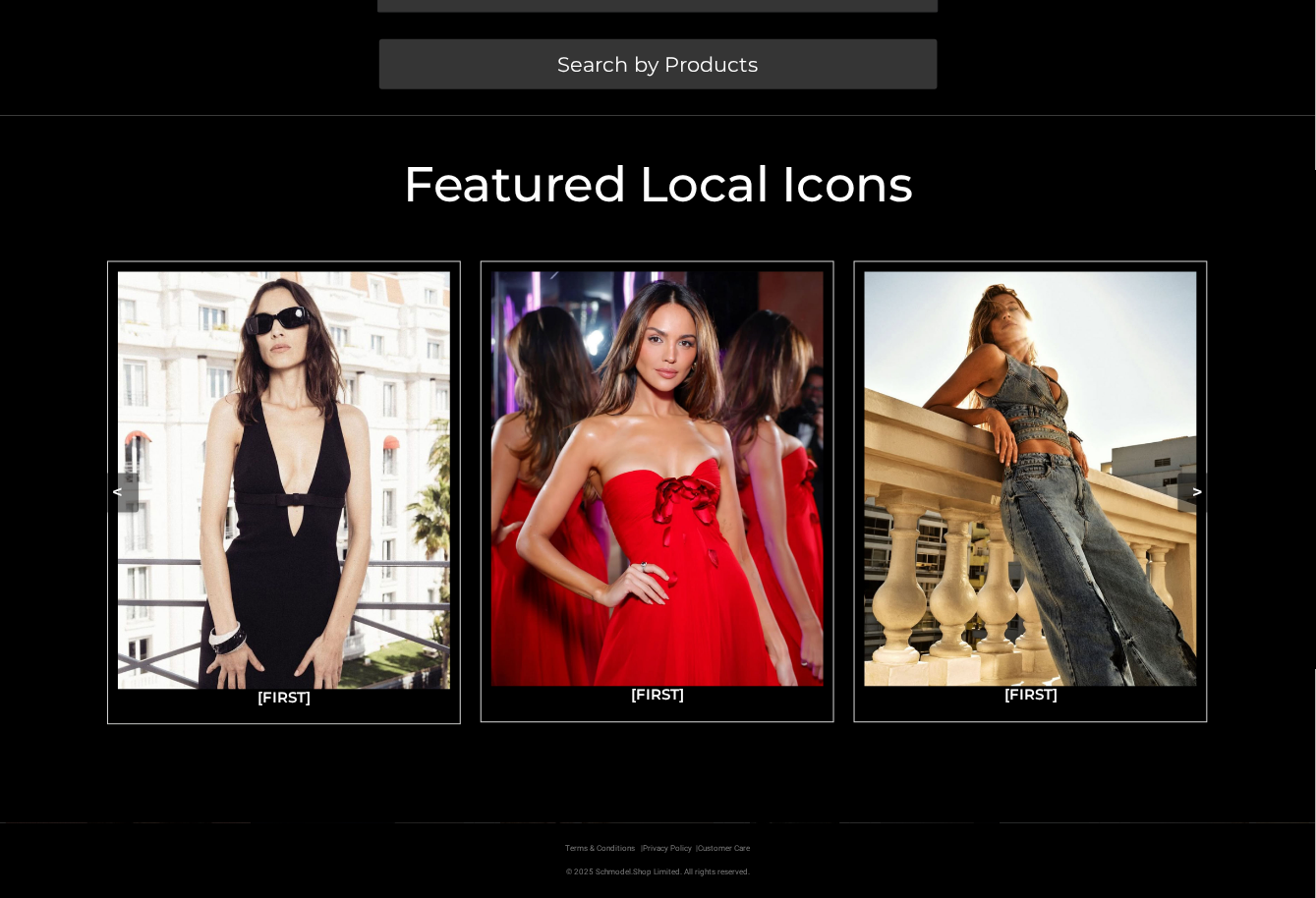 click at bounding box center [284, 480] 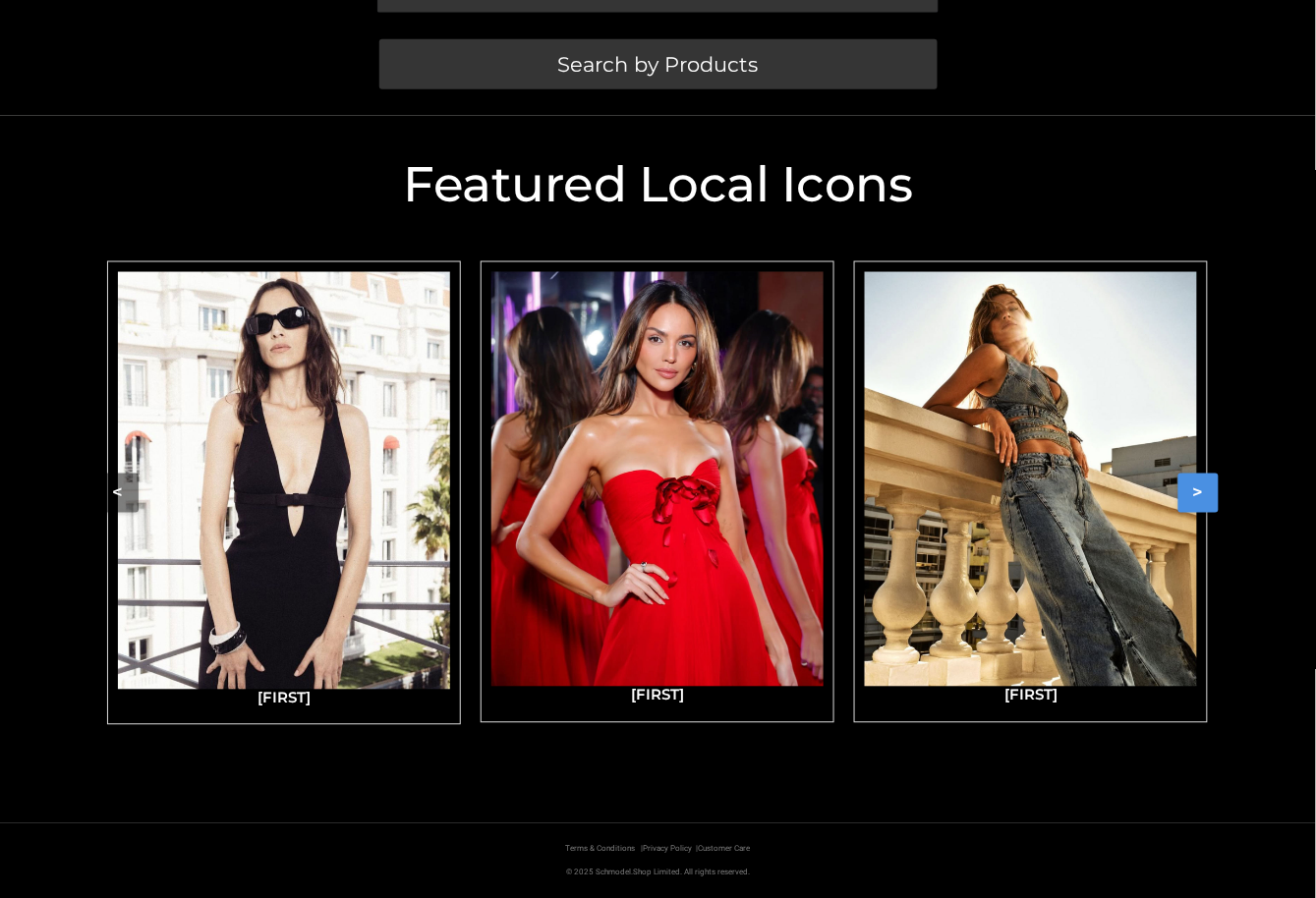 click on ">" at bounding box center (1198, 493) 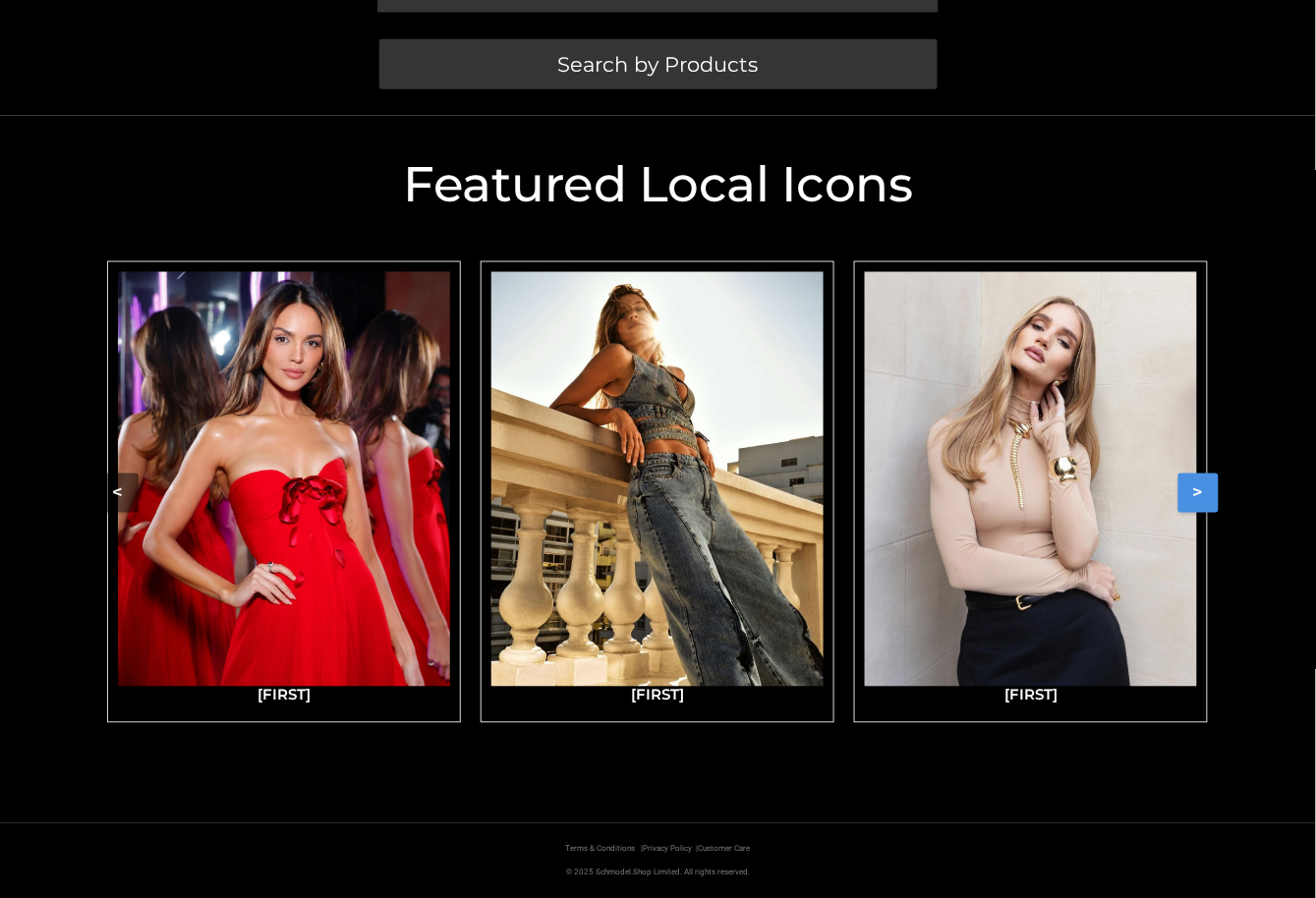 click on ">" at bounding box center (1198, 493) 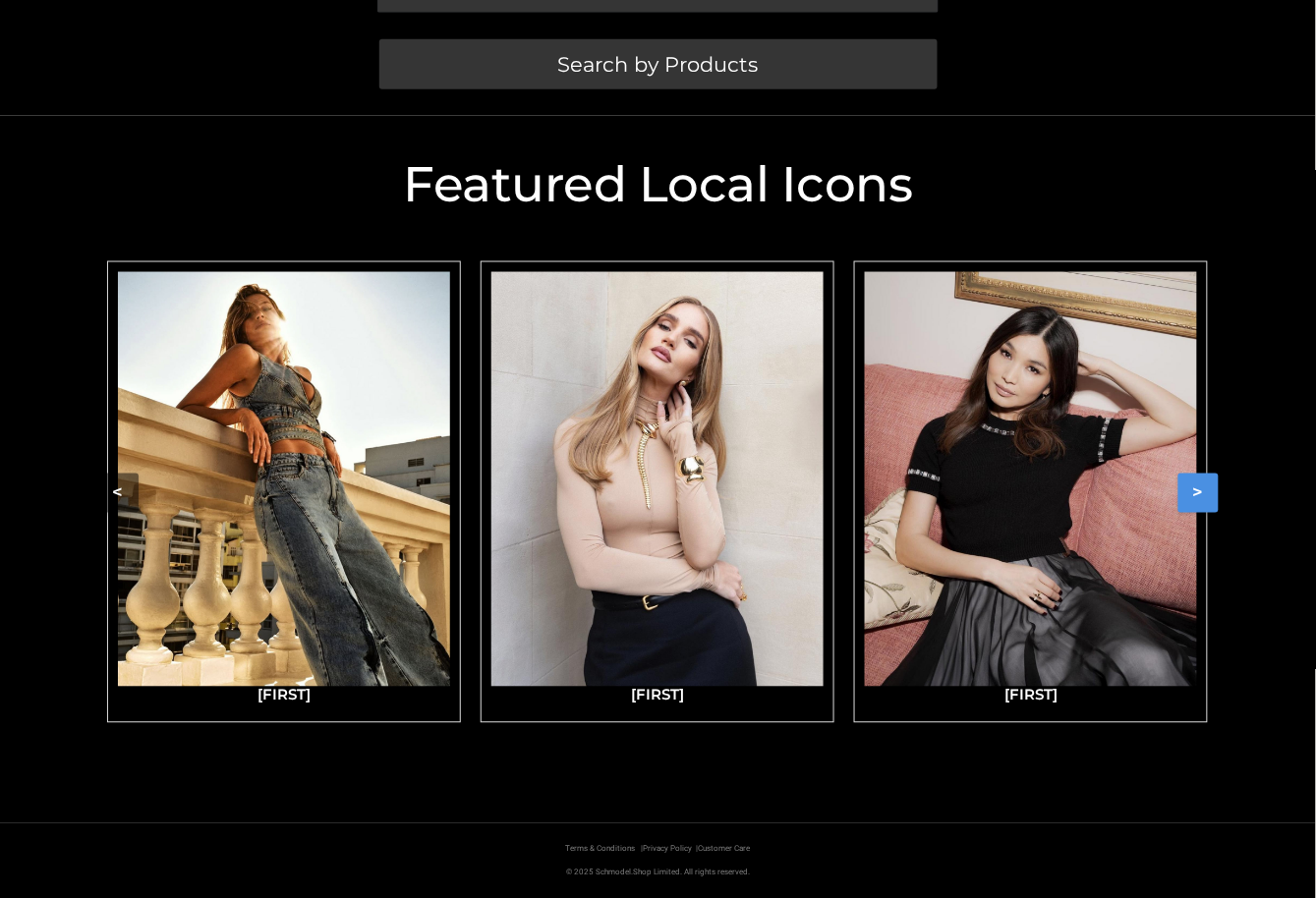 click on ">" at bounding box center [1198, 493] 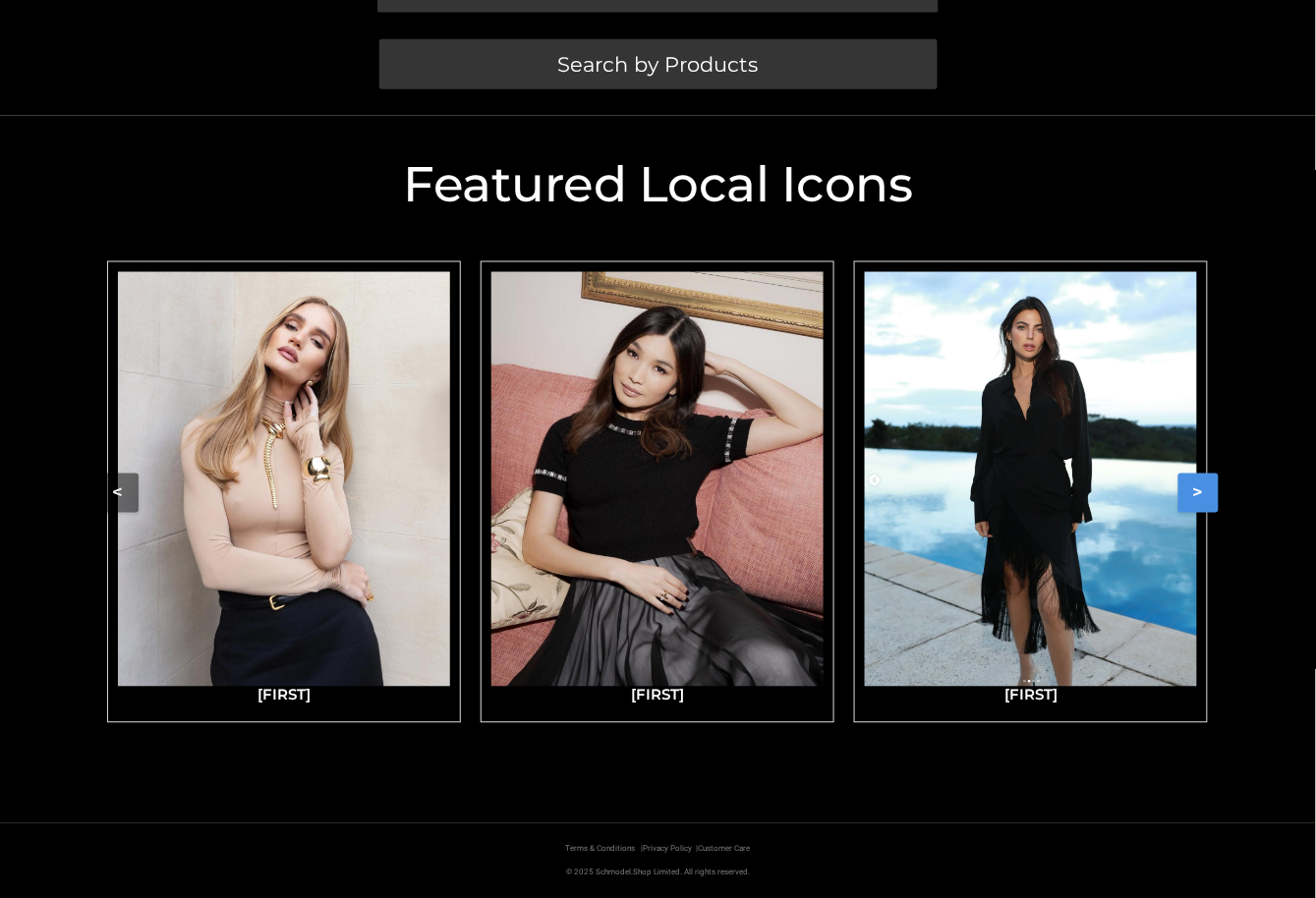 click on ">" at bounding box center [1198, 493] 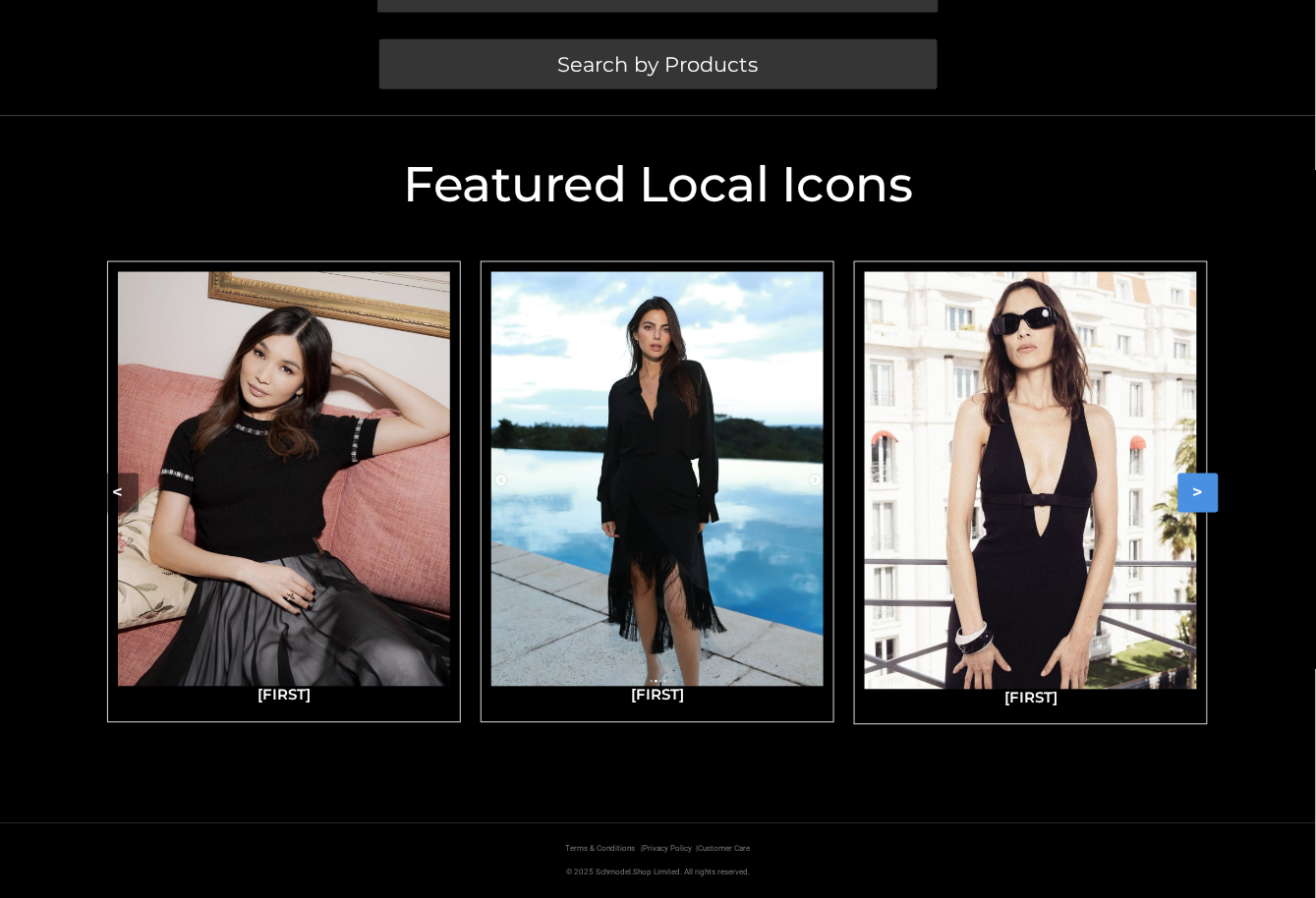 click on ">" at bounding box center (1198, 493) 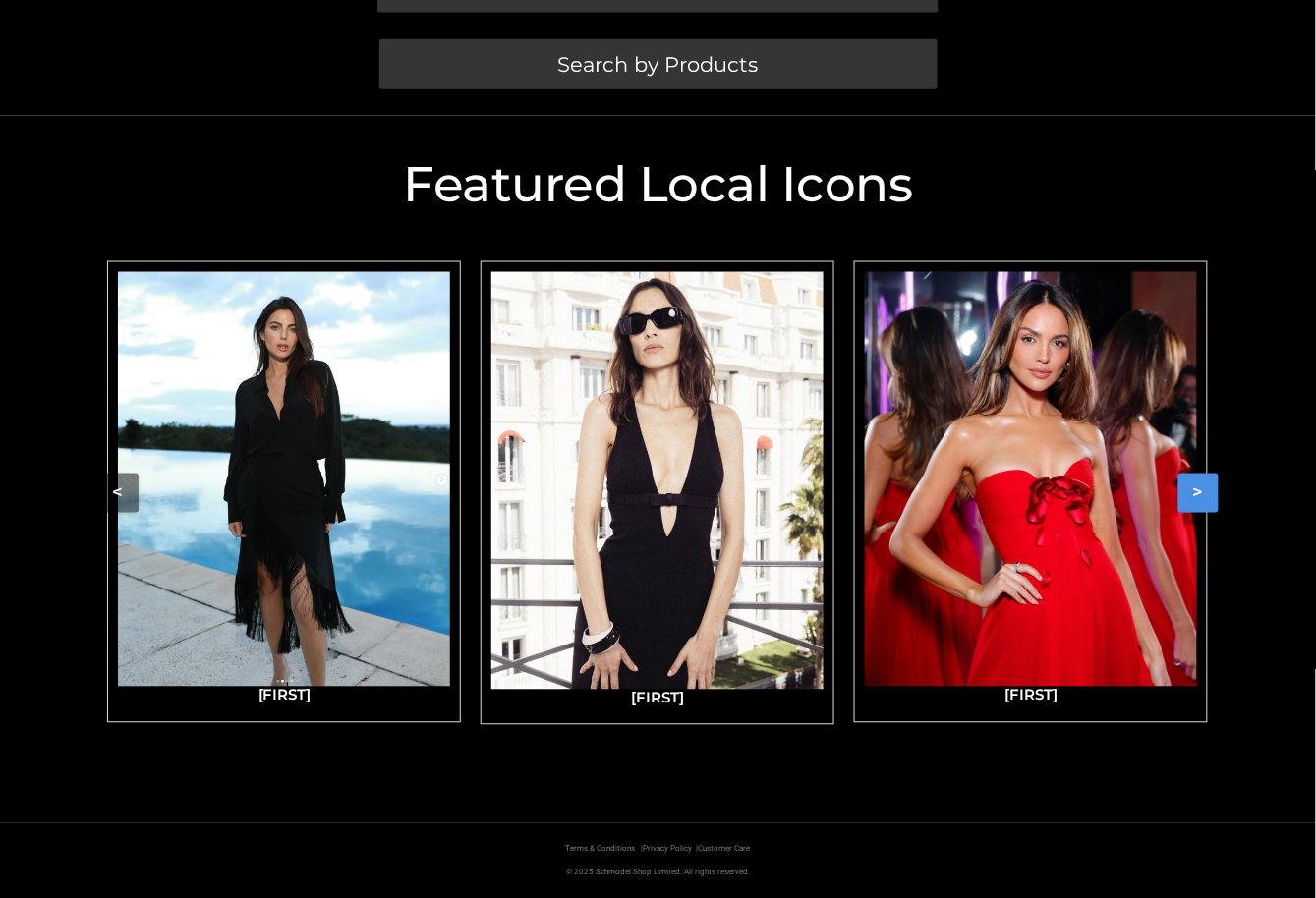click on ">" at bounding box center [1198, 493] 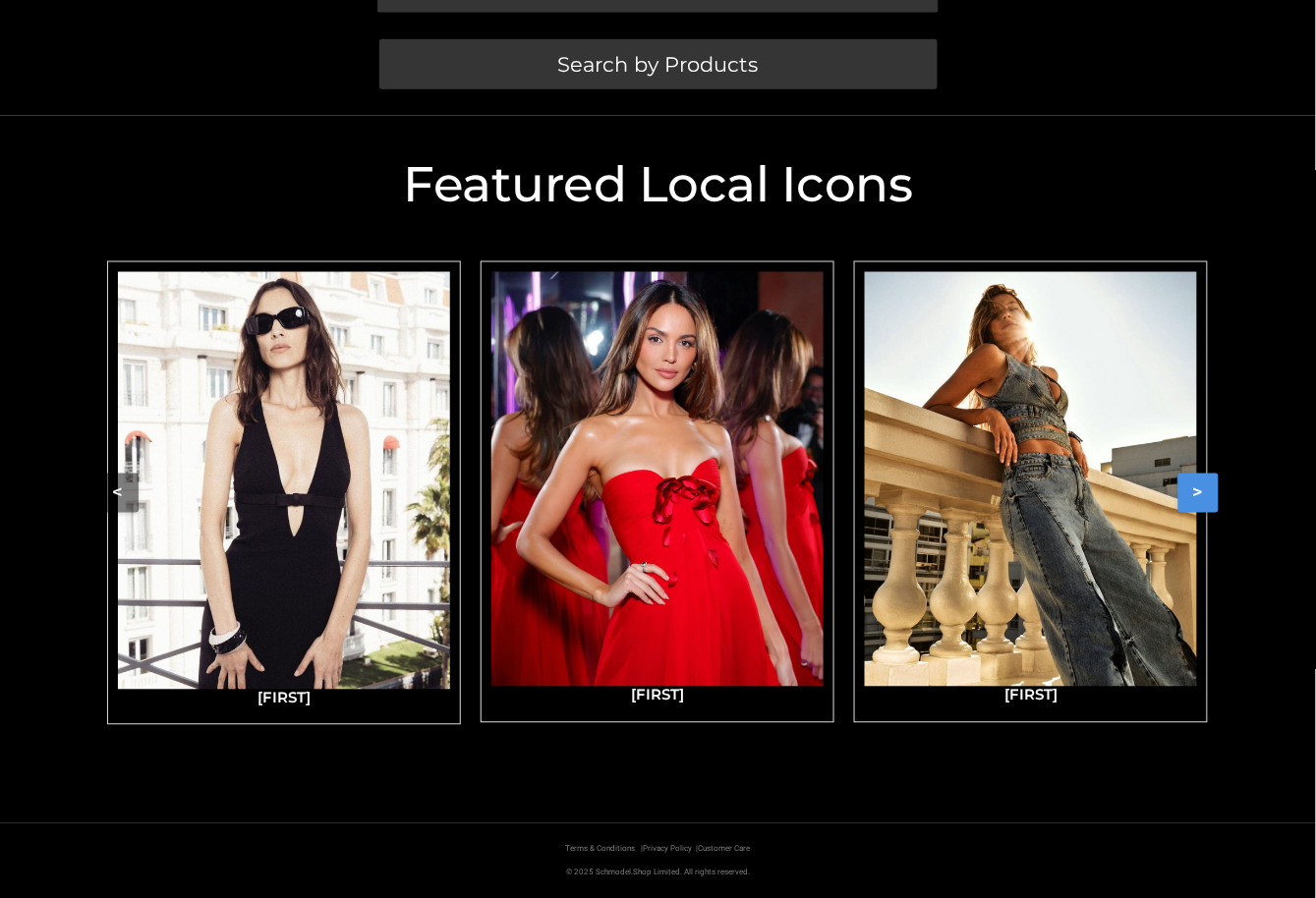 click on ">" at bounding box center (1198, 493) 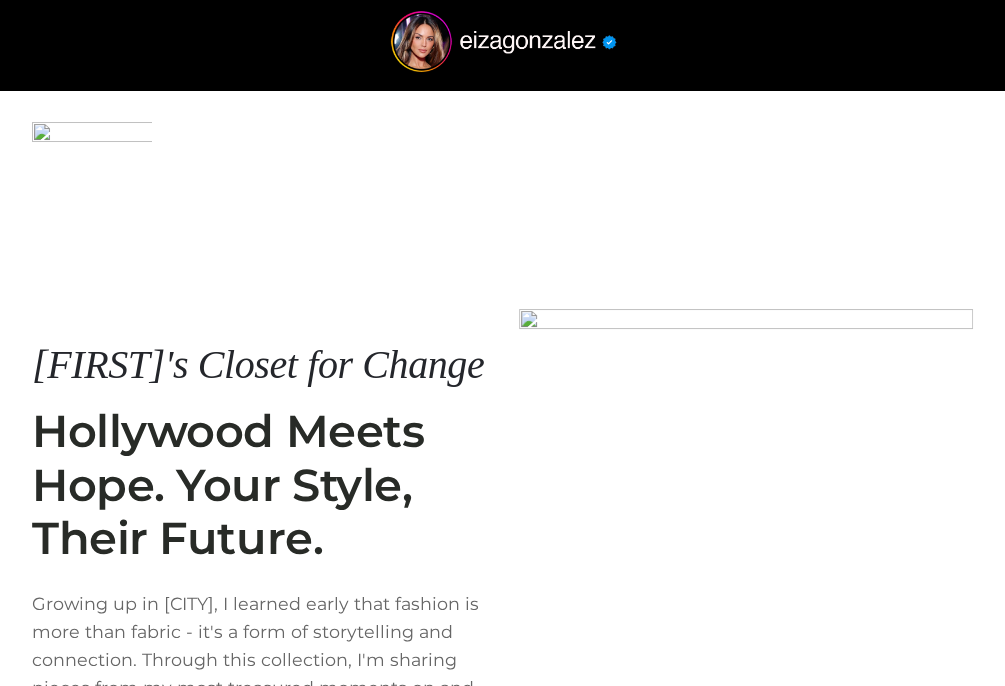 scroll, scrollTop: 564, scrollLeft: 0, axis: vertical 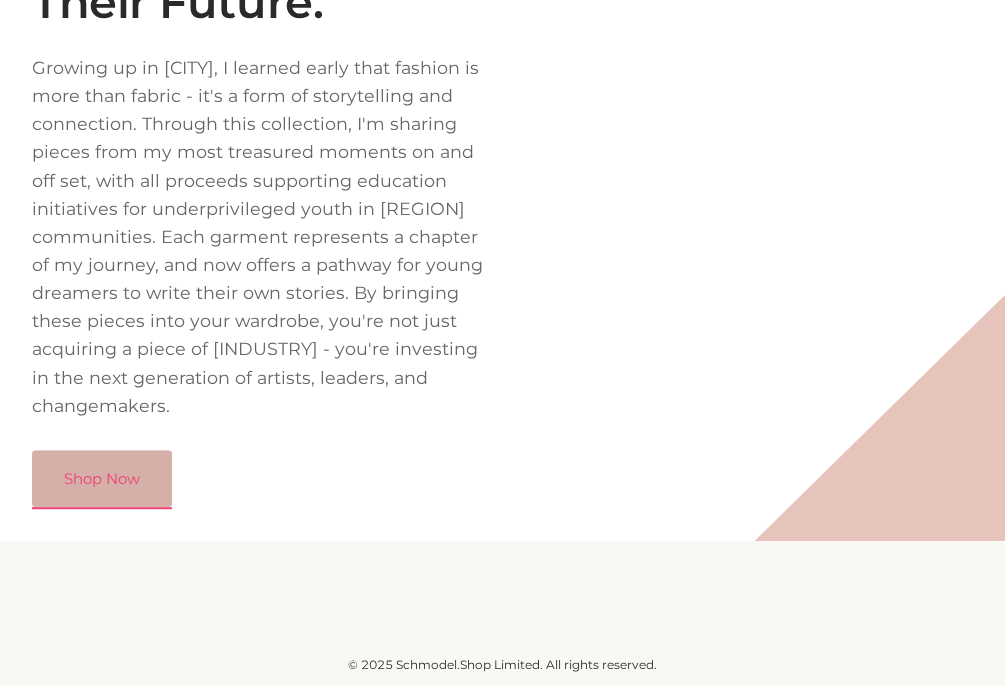 click on "Shop Now" at bounding box center (102, 479) 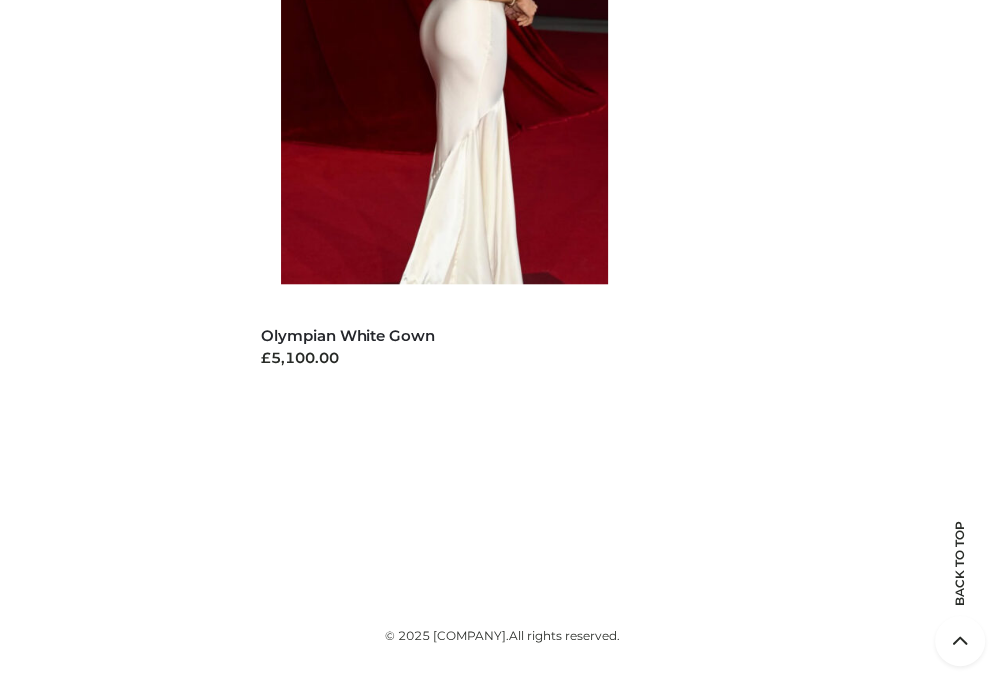 scroll, scrollTop: 0, scrollLeft: 0, axis: both 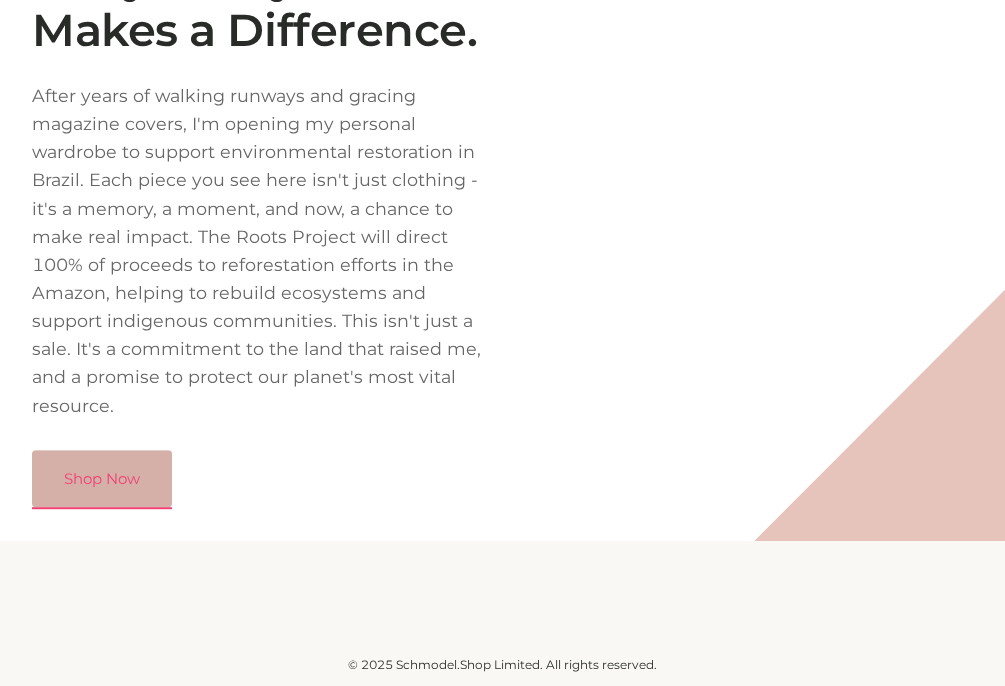 click on "Shop Now" at bounding box center [102, 479] 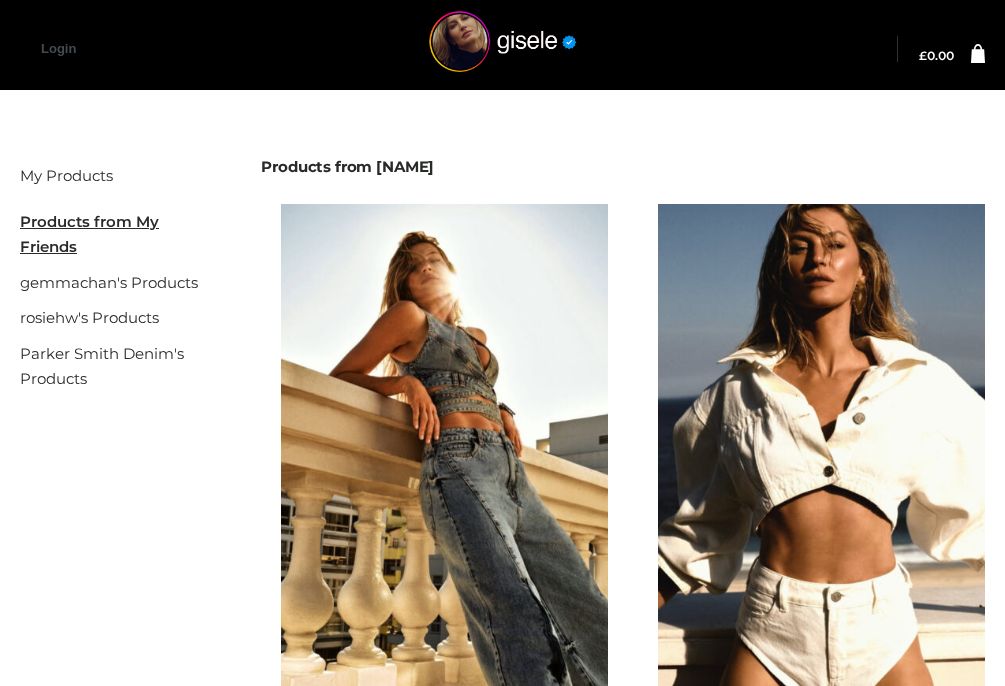 scroll, scrollTop: 0, scrollLeft: 0, axis: both 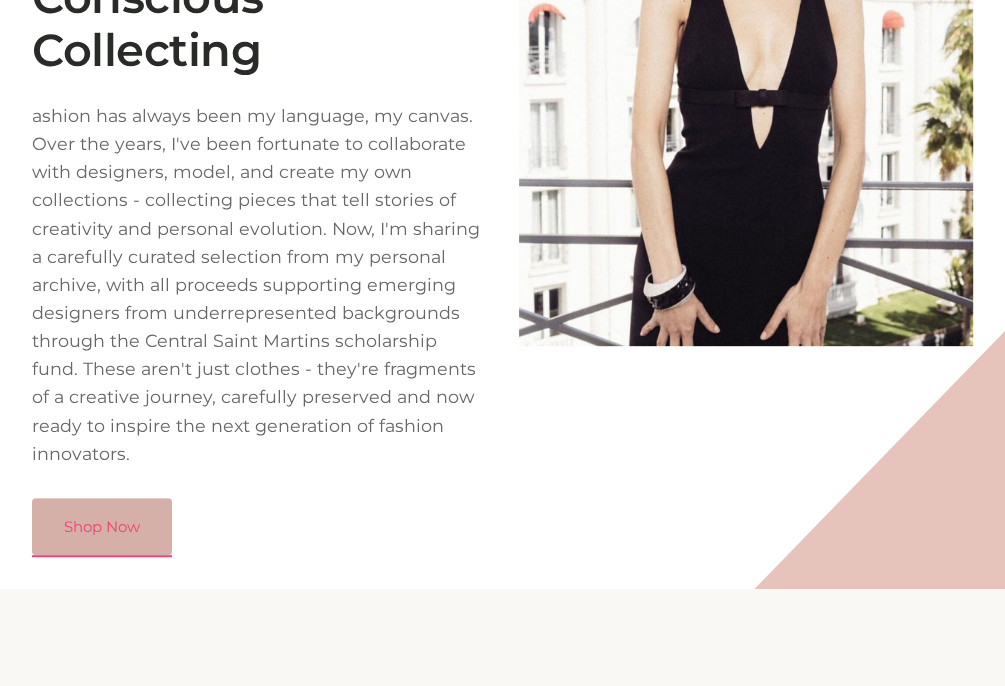 click on "Shop Now" at bounding box center [102, 527] 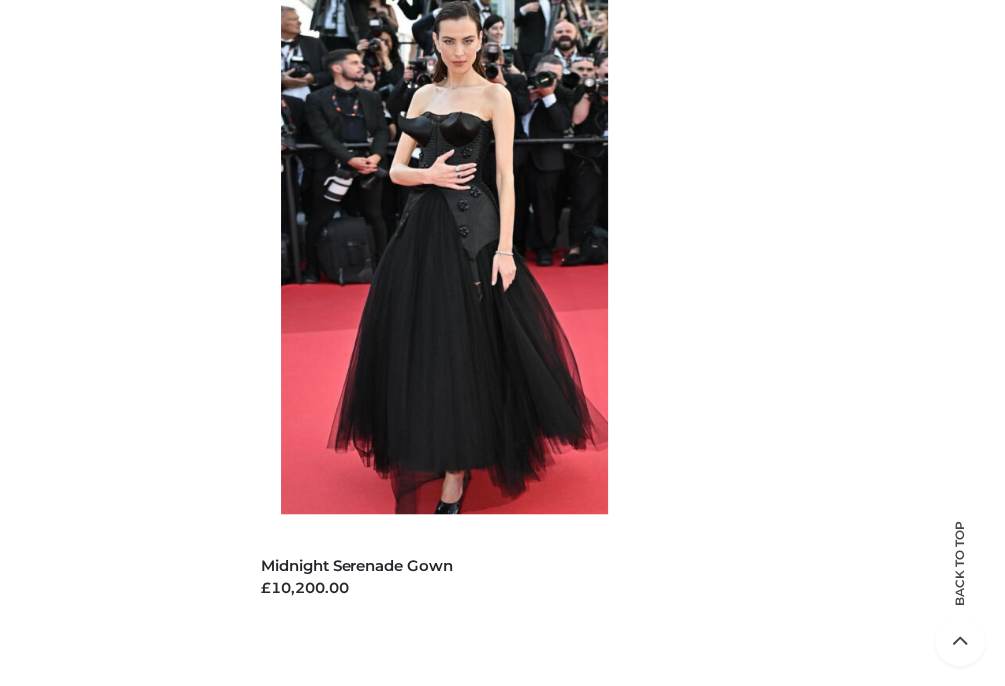 scroll, scrollTop: 1122, scrollLeft: 0, axis: vertical 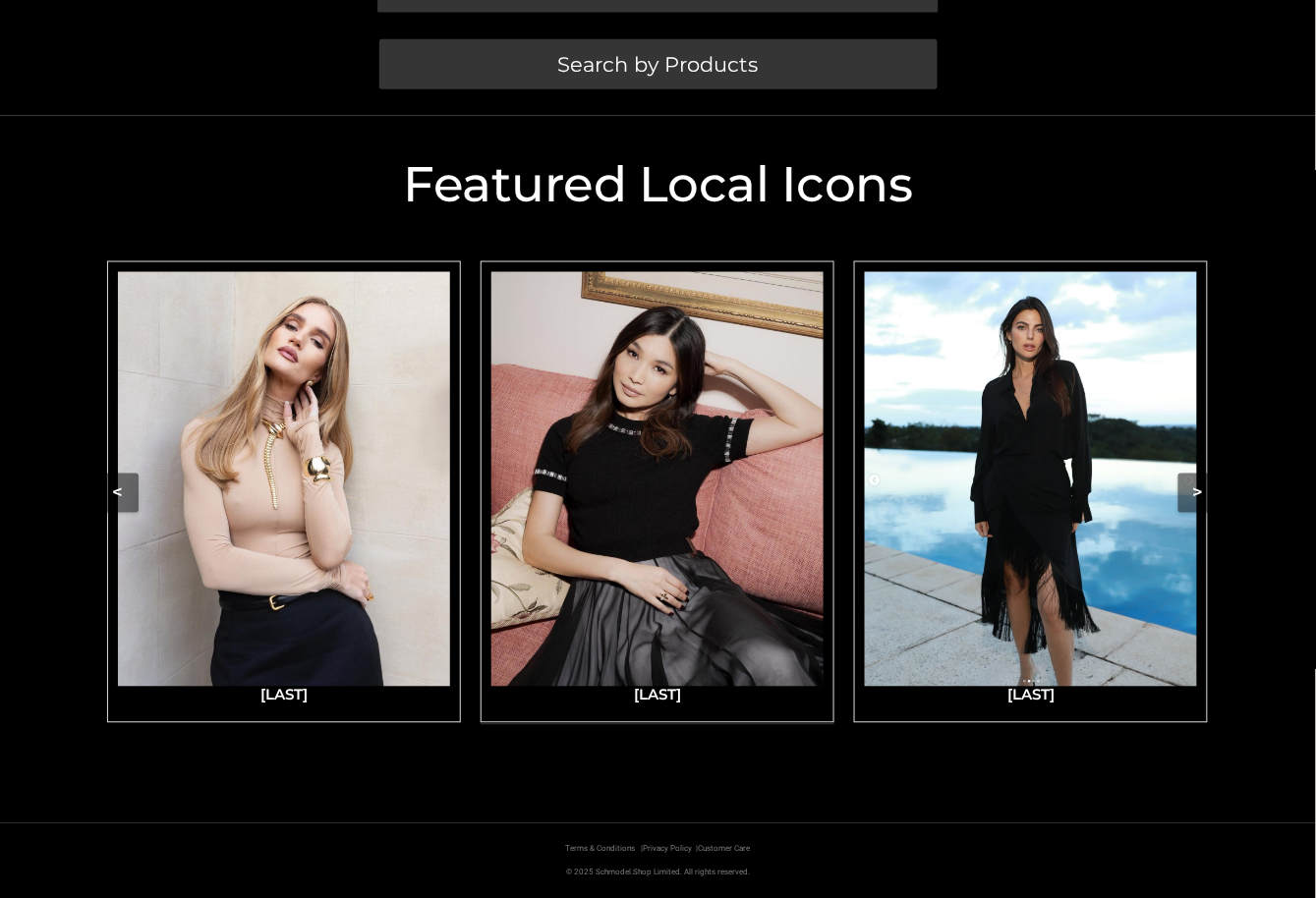click at bounding box center [658, 479] 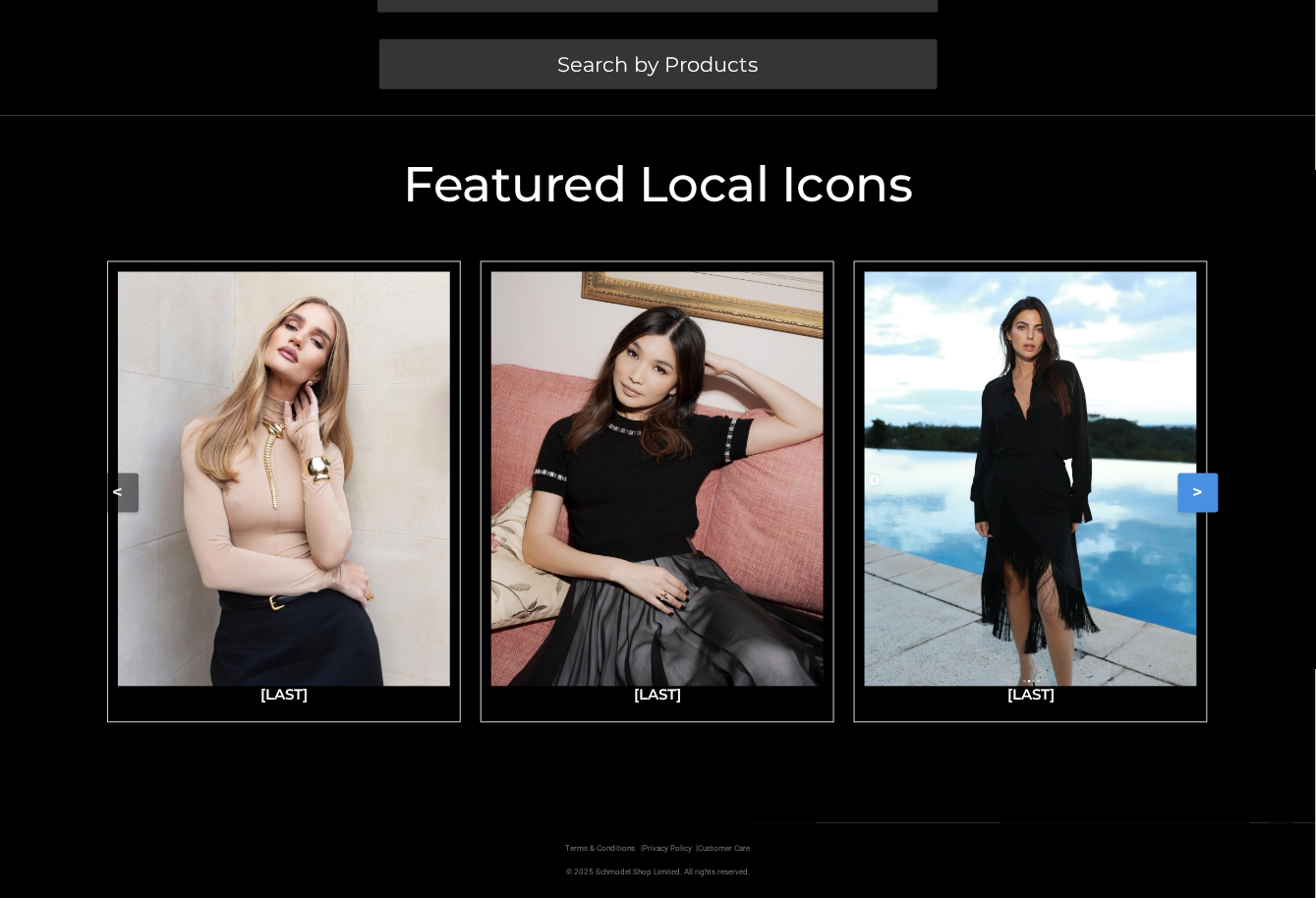 click on ">" at bounding box center [1198, 493] 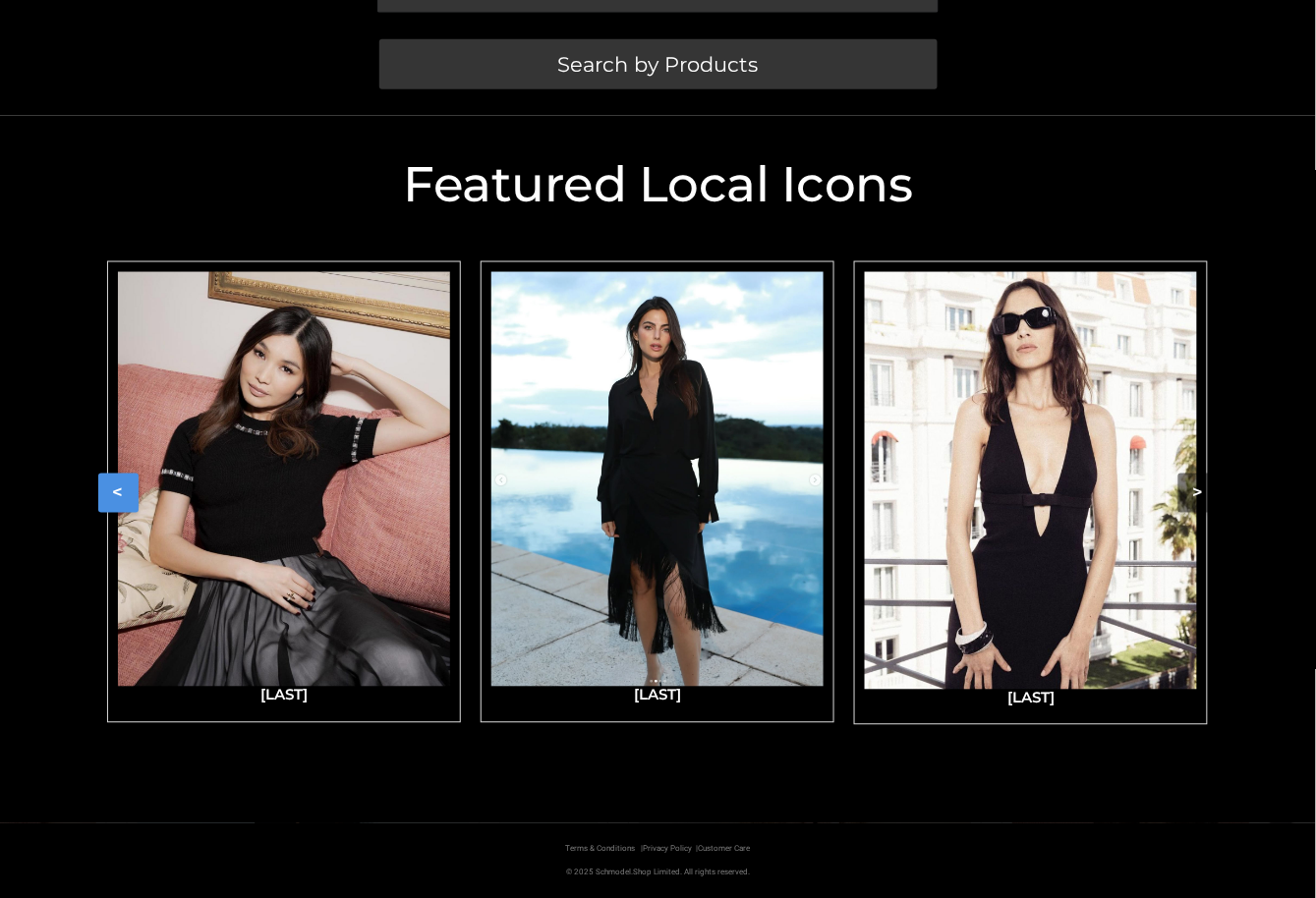 click on "<" at bounding box center [118, 493] 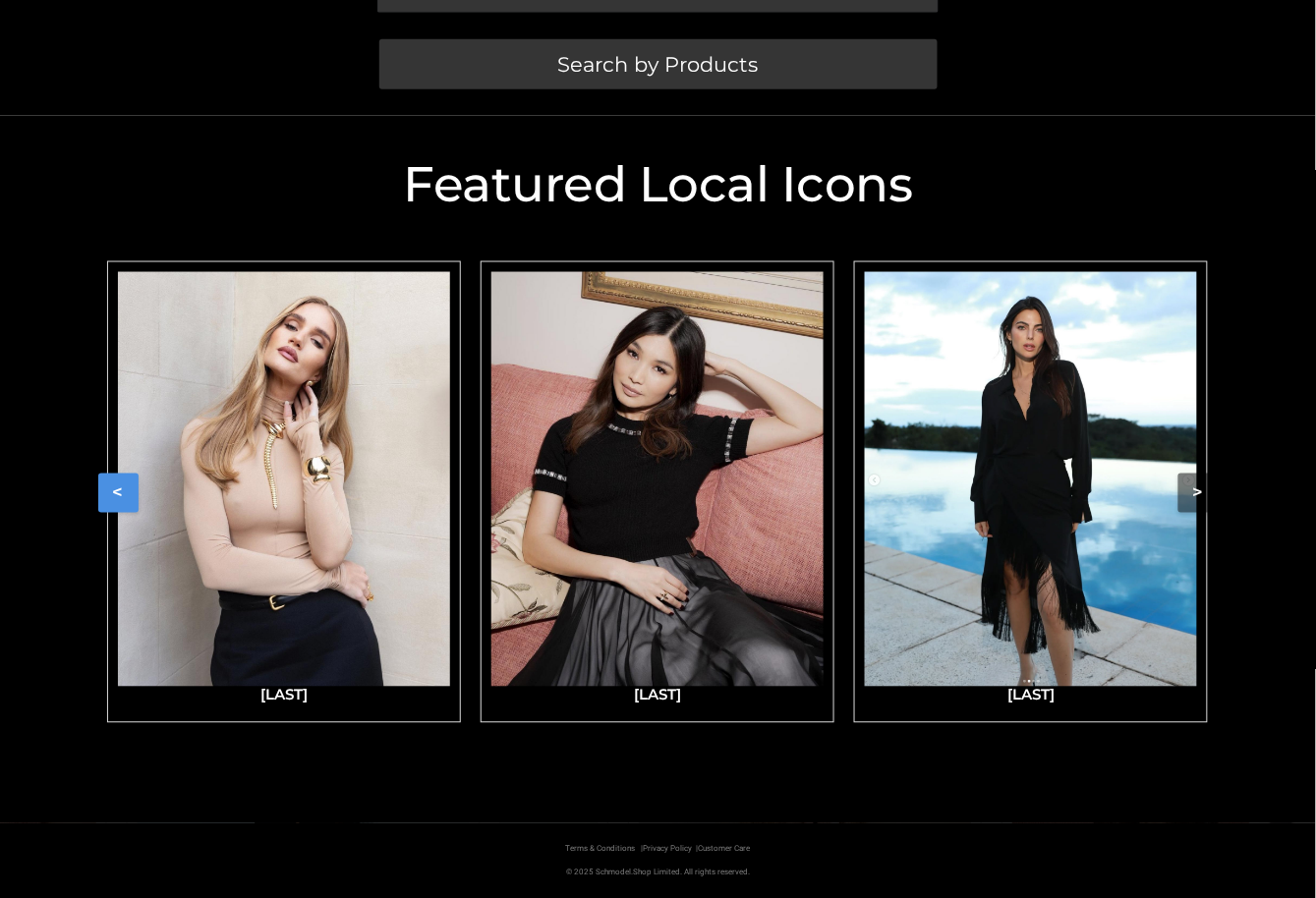 click on "<" at bounding box center (118, 493) 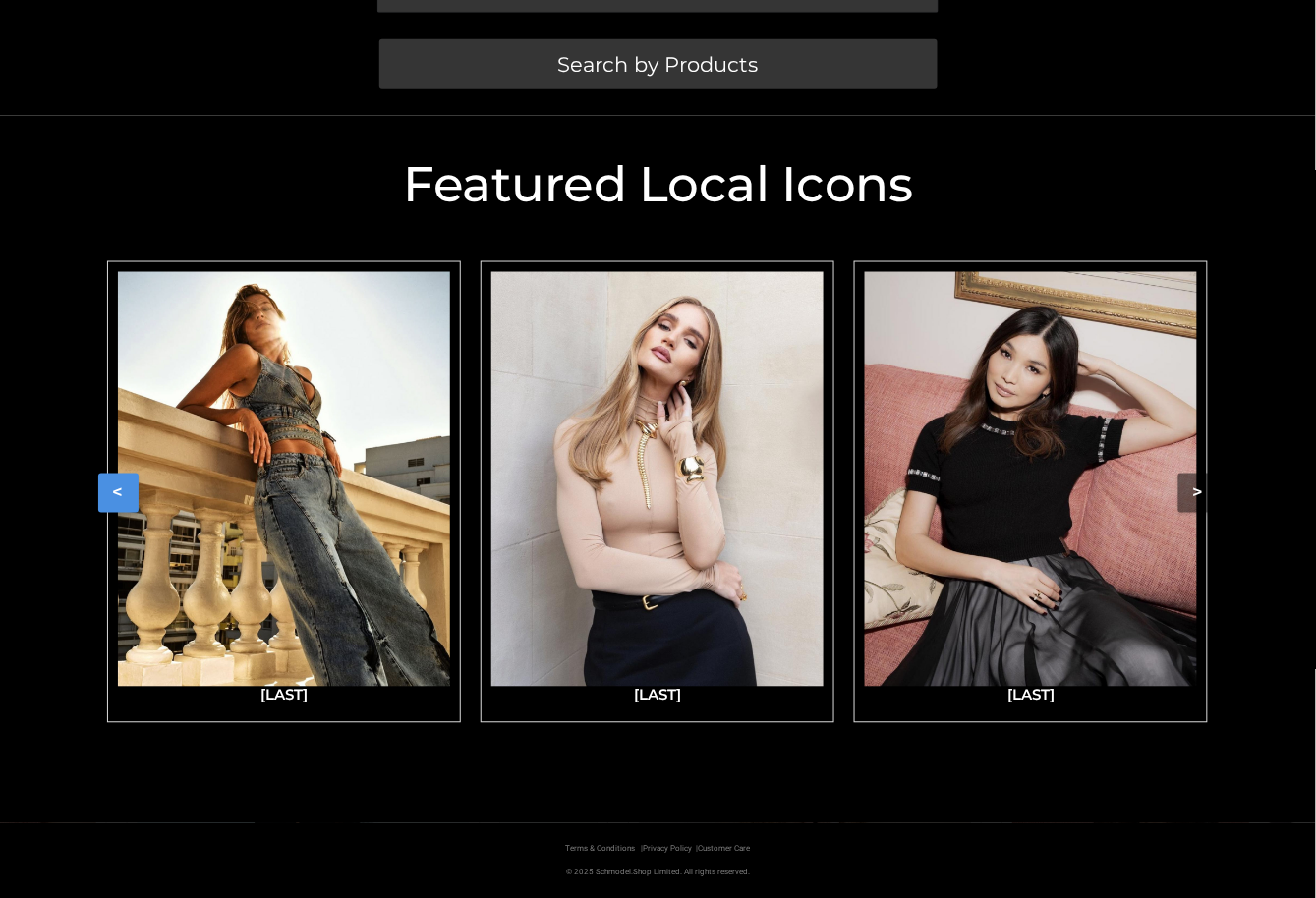 click on "<" at bounding box center (118, 493) 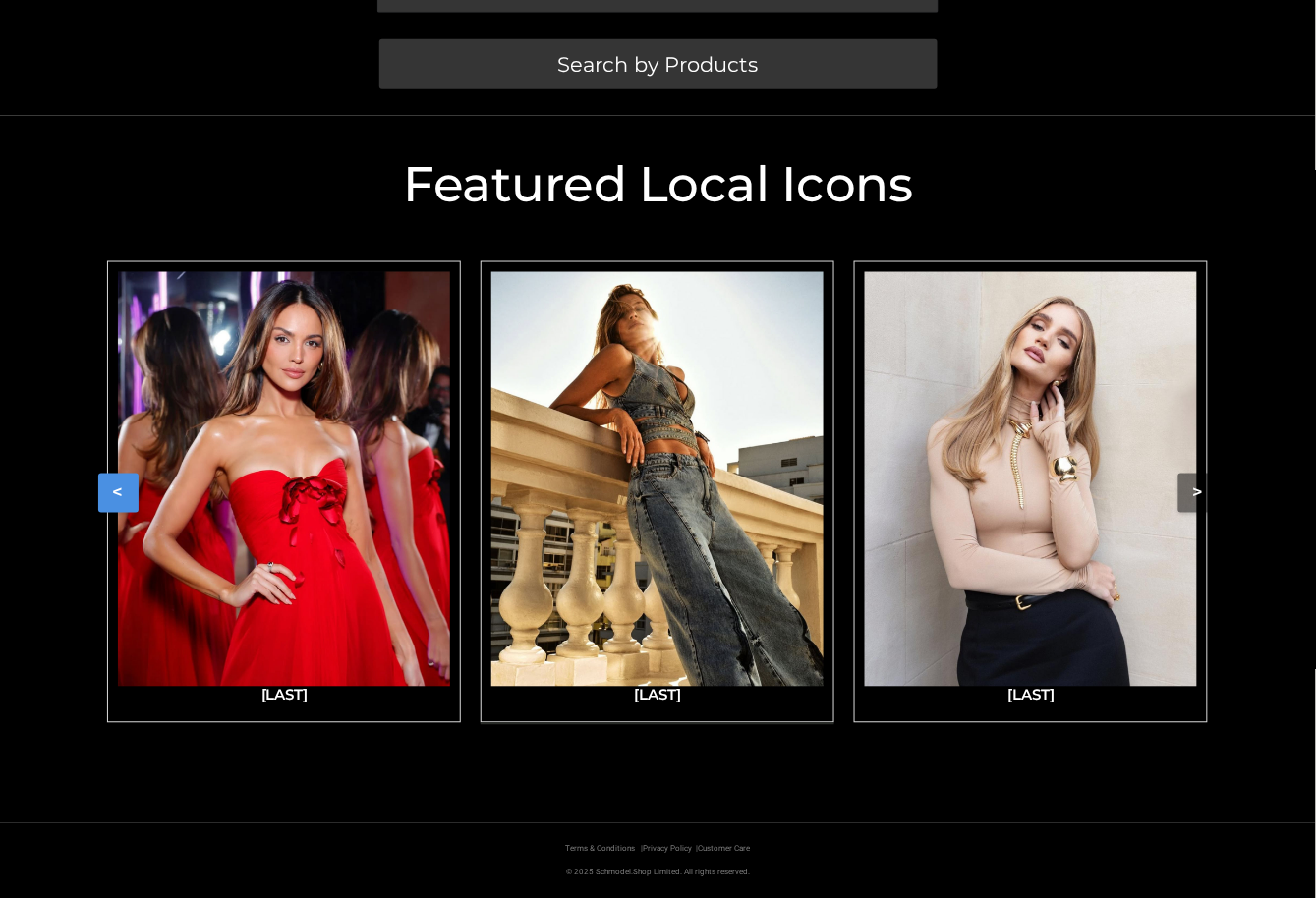 click at bounding box center (658, 479) 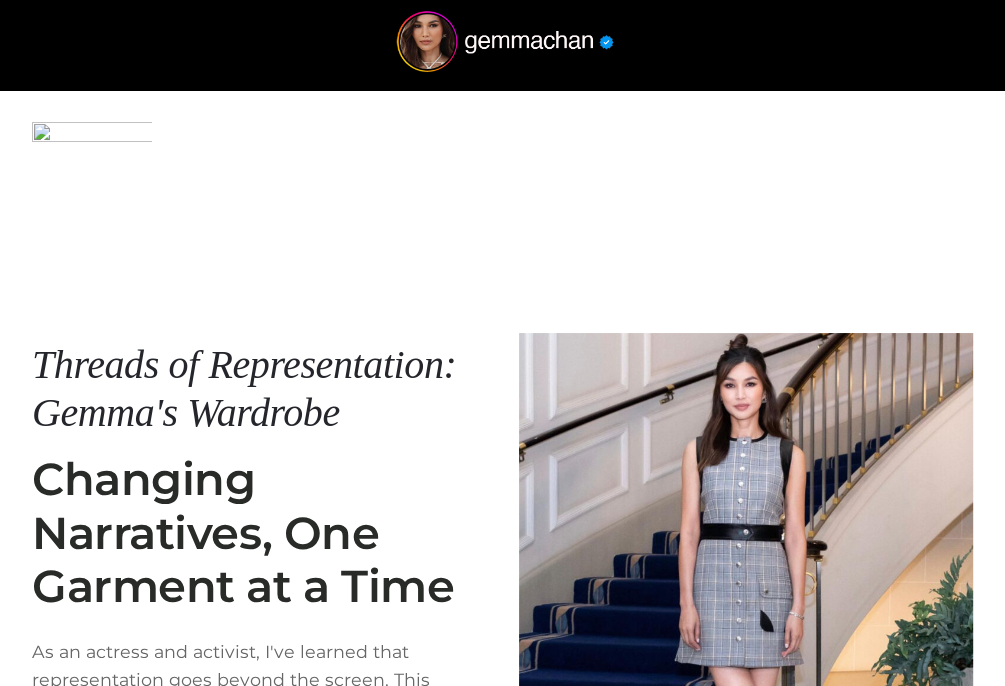 scroll, scrollTop: 584, scrollLeft: 0, axis: vertical 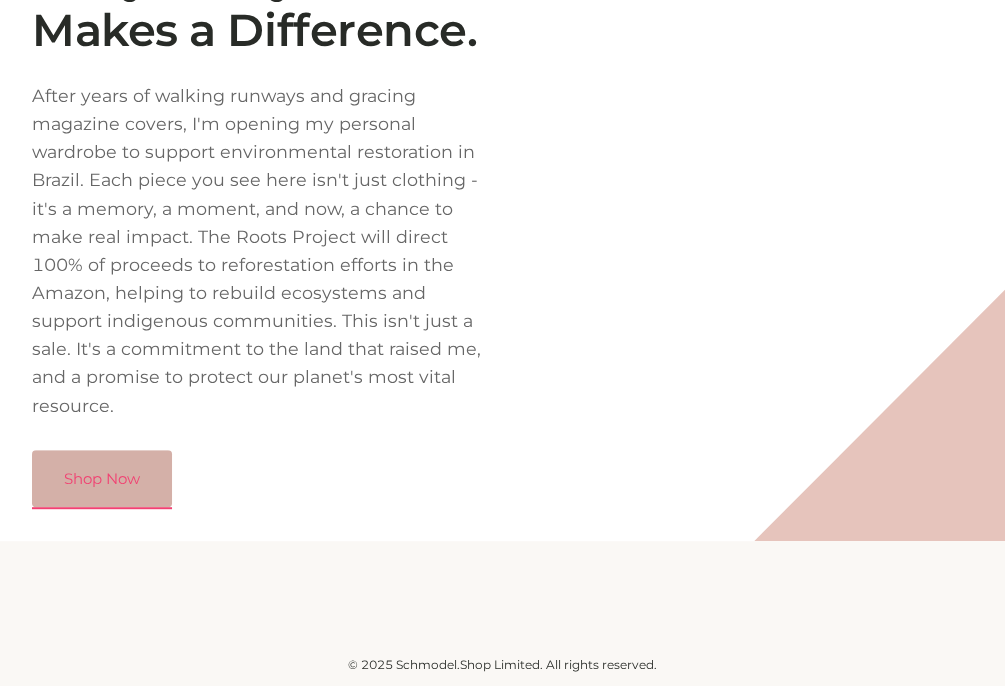 click on "Shop Now" at bounding box center (102, 479) 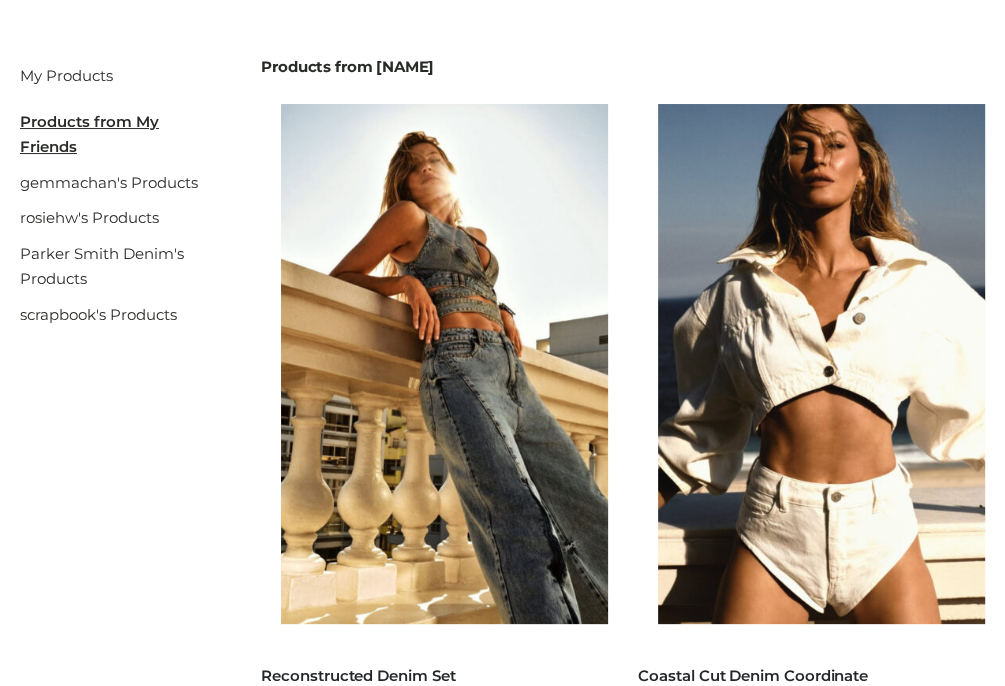 scroll, scrollTop: 0, scrollLeft: 0, axis: both 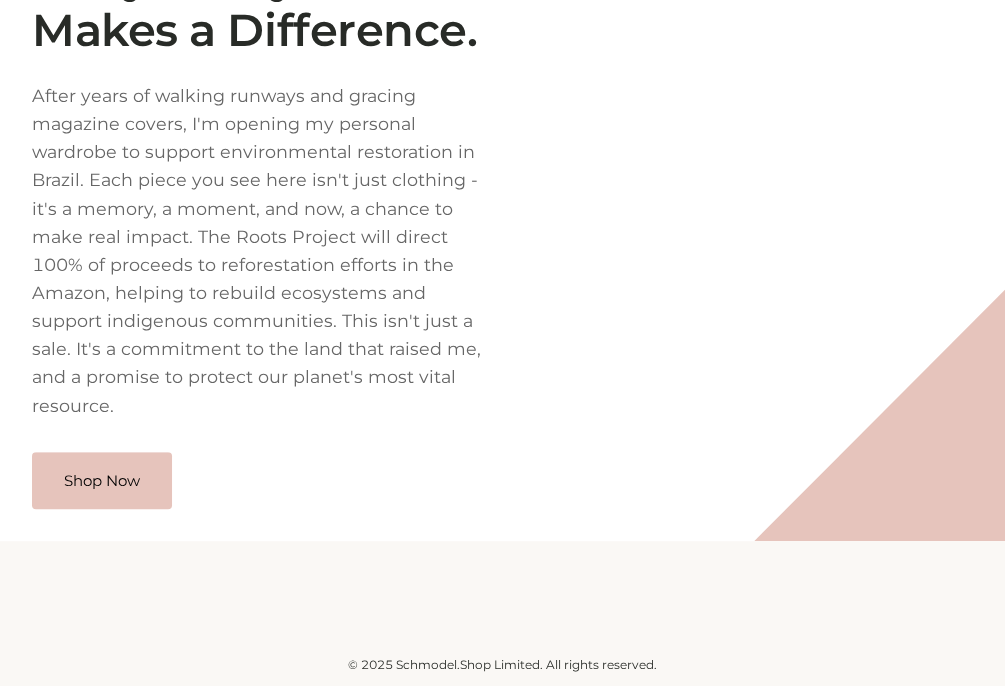 click on "After years of walking runways and gracing magazine covers, I'm opening my personal wardrobe to support environmental restoration in Brazil. Each piece you see here isn't just clothing - it's a memory, a moment, and now, a chance to make real impact. The Roots Project will direct 100% of proceeds to reforestation efforts in the Amazon, helping to rebuild ecosystems and support indigenous communities. This isn't just a sale. It's a commitment to the land that raised me, and a promise to protect our planet's most vital resource." at bounding box center [259, 251] 